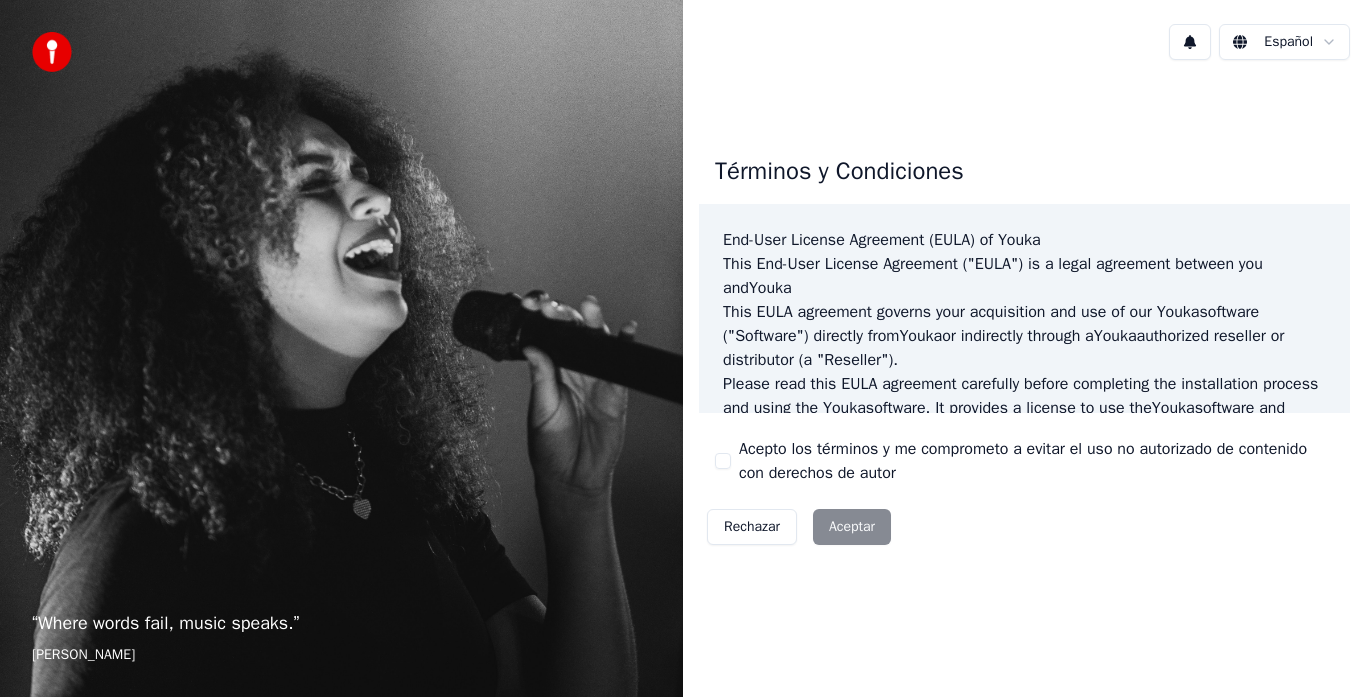 scroll, scrollTop: 0, scrollLeft: 0, axis: both 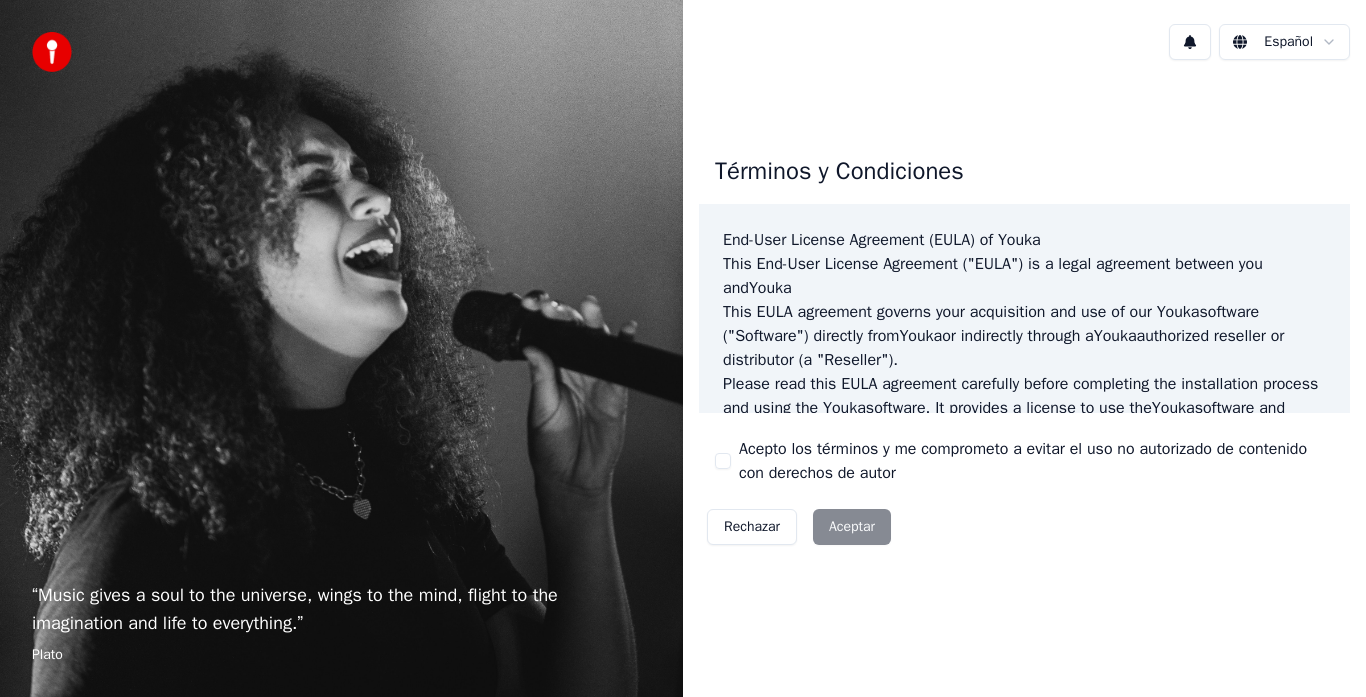 click on "Rechazar Aceptar" at bounding box center (799, 527) 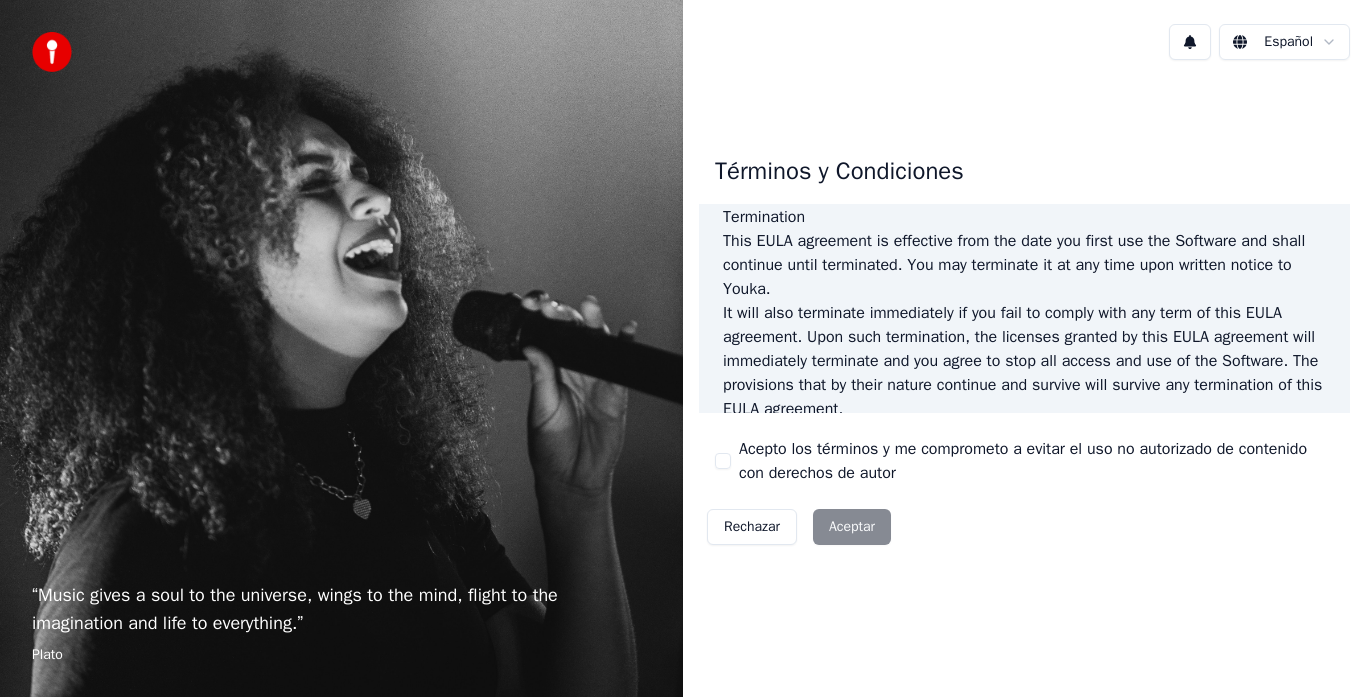 scroll, scrollTop: 1075, scrollLeft: 0, axis: vertical 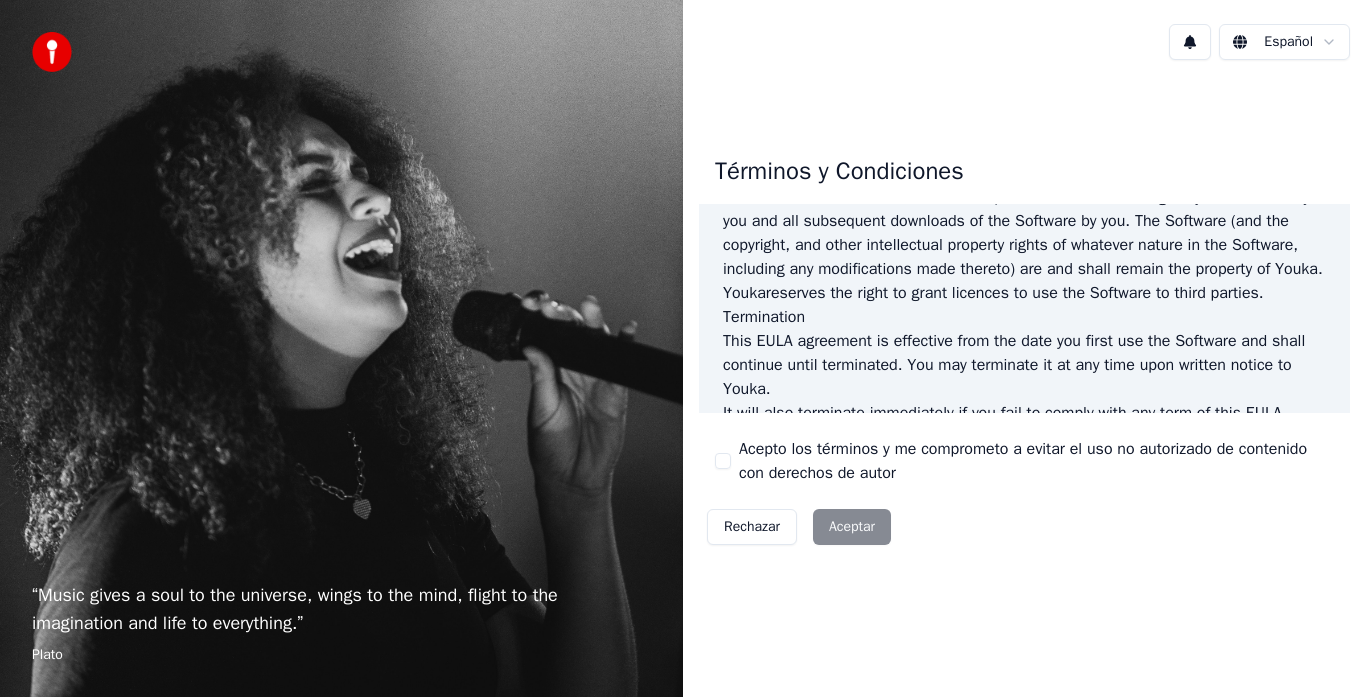click on "“ Music gives a soul to the universe, wings to the mind, flight to the imagination and life to everything. ” Plato Español Términos y Condiciones End-User License Agreement ([PERSON_NAME]) of   Youka This End-User License Agreement ("[PERSON_NAME]") is a legal agreement between you and  Youka This [PERSON_NAME] agreement governs your acquisition and use of our   Youka  software ("Software") directly from  Youka  or indirectly through a  Youka  authorized reseller or distributor (a "Reseller"). Please read this [PERSON_NAME] agreement carefully before completing the installation process and using the   Youka  software. It provides a license to use the  Youka  software and contains warranty information and liability disclaimers. If you register for a free trial of the   Youka  software, this [PERSON_NAME] agreement will also govern that trial. By clicking "accept" or installing and/or using the  Youka   software, you are confirming your acceptance of the Software and agreeing to become bound by the terms of this [PERSON_NAME] agreement.   [PERSON_NAME]    for" at bounding box center (683, 348) 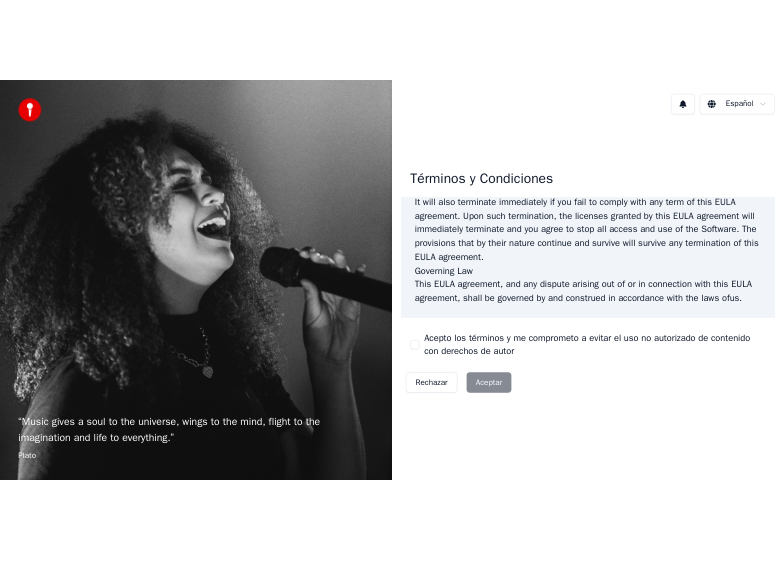 scroll, scrollTop: 1375, scrollLeft: 0, axis: vertical 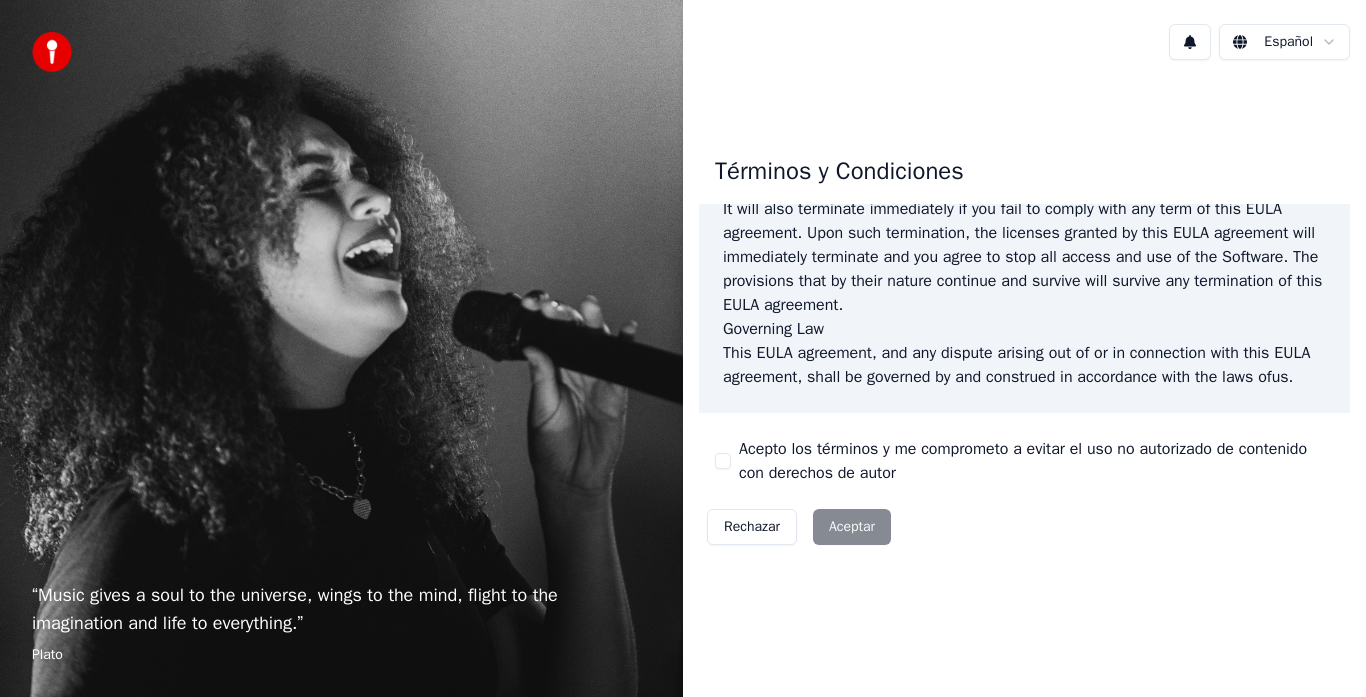 click on "Rechazar Aceptar" at bounding box center [799, 527] 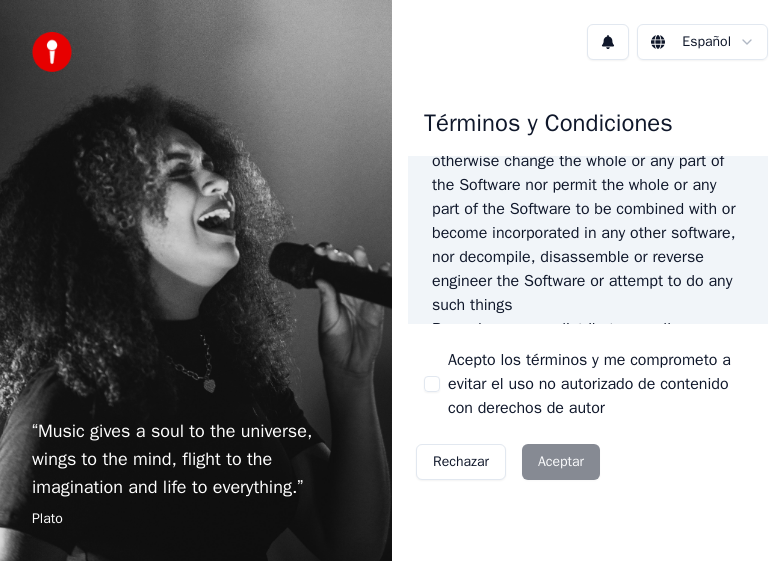drag, startPoint x: 432, startPoint y: 35, endPoint x: 306, endPoint y: 56, distance: 127.738014 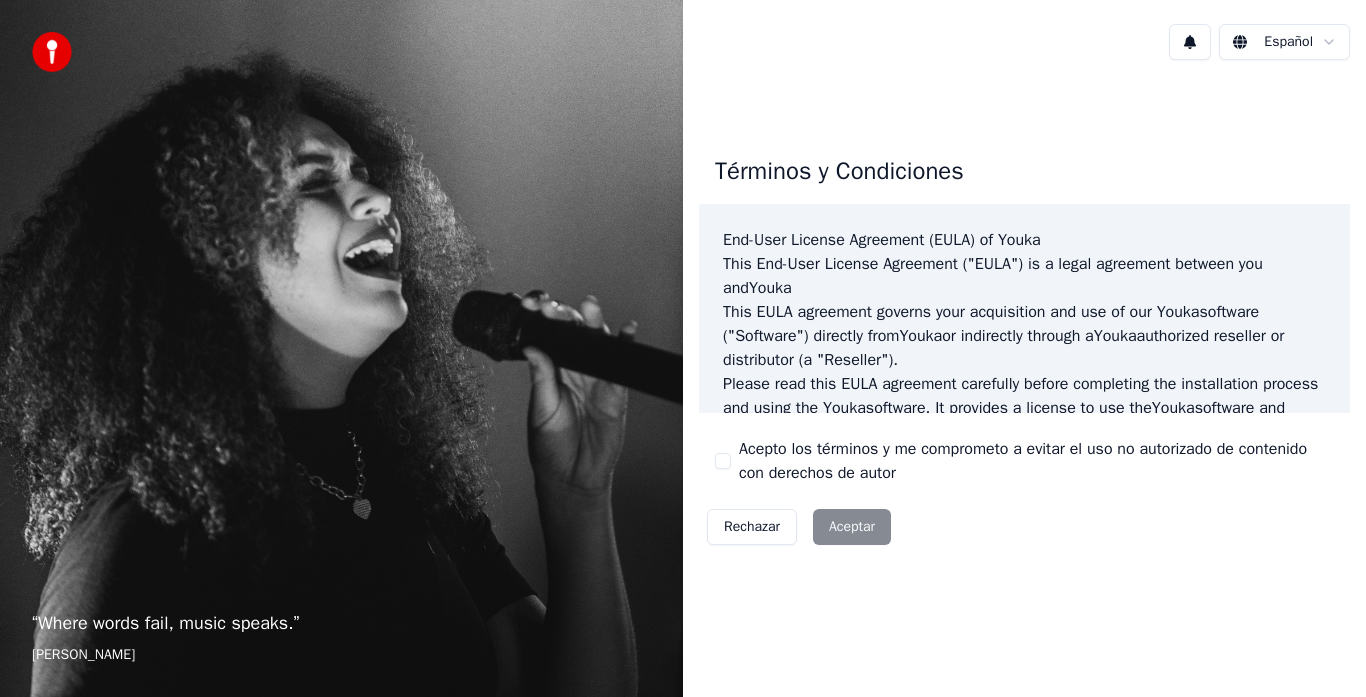 scroll, scrollTop: 0, scrollLeft: 0, axis: both 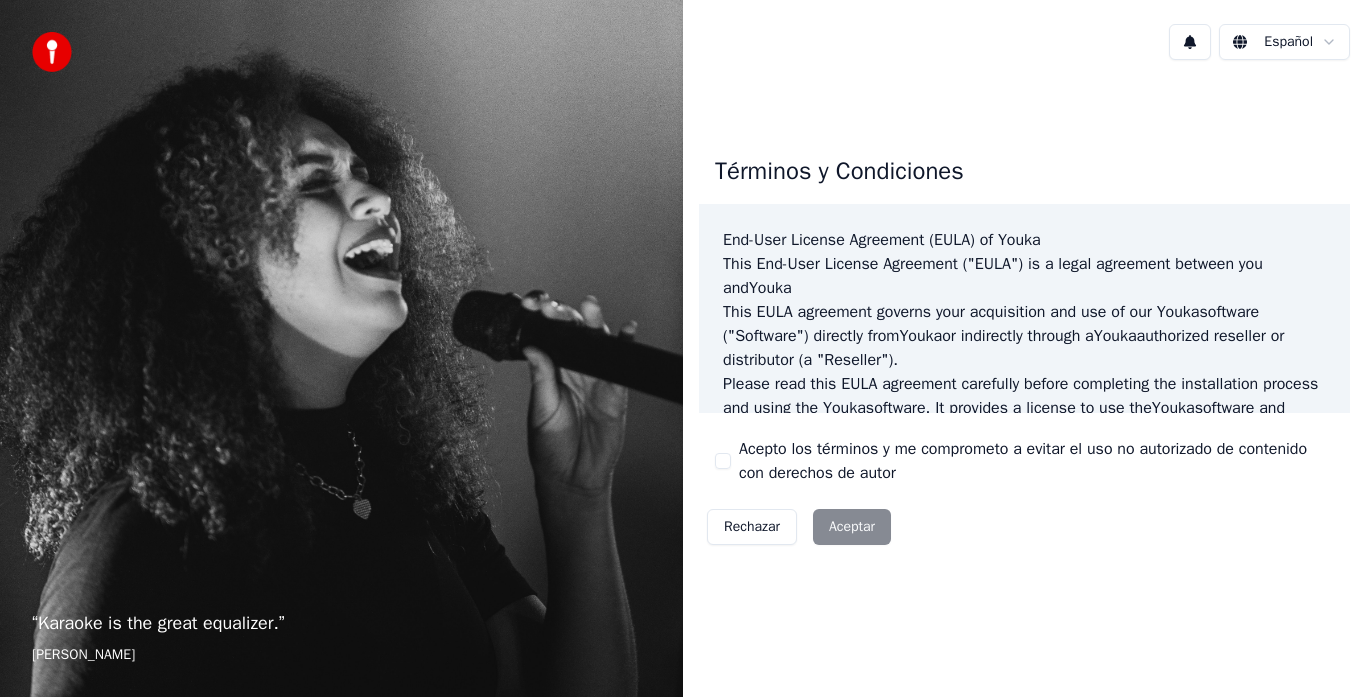 click on "Rechazar Aceptar" at bounding box center [799, 527] 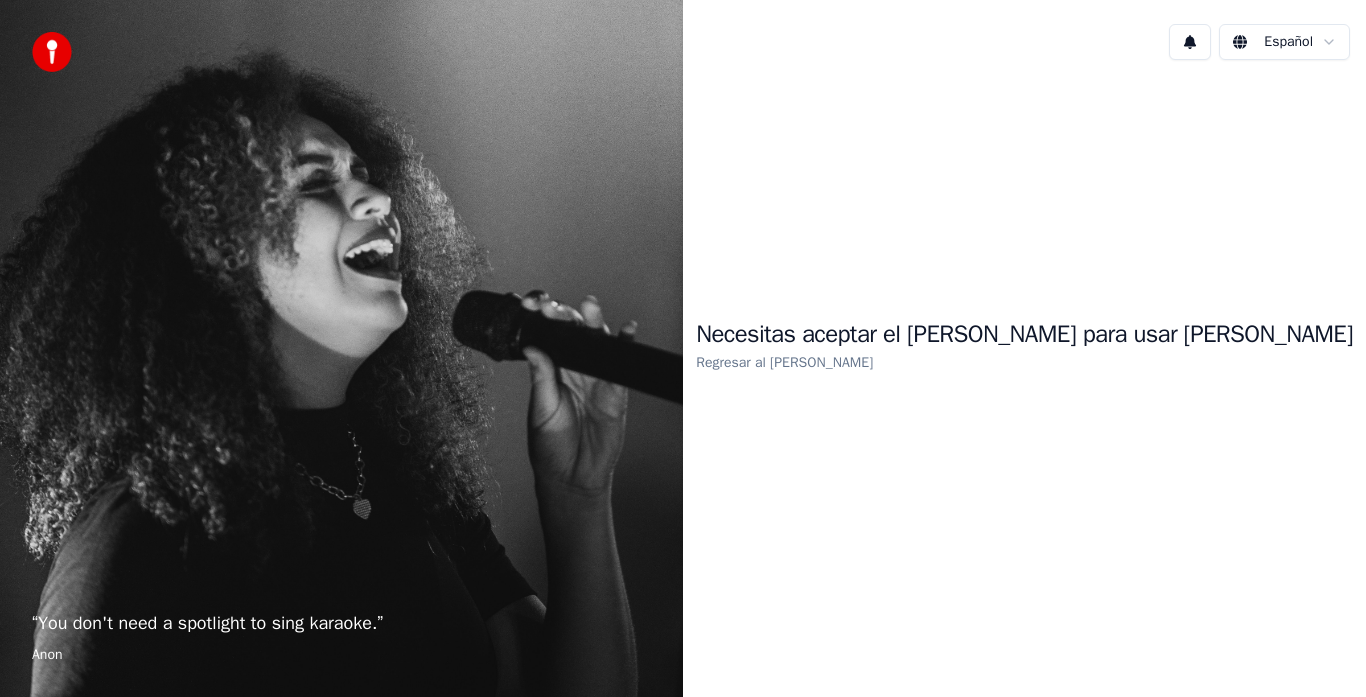 click on "Necesitas aceptar el EULA para usar Youka" at bounding box center [1024, 335] 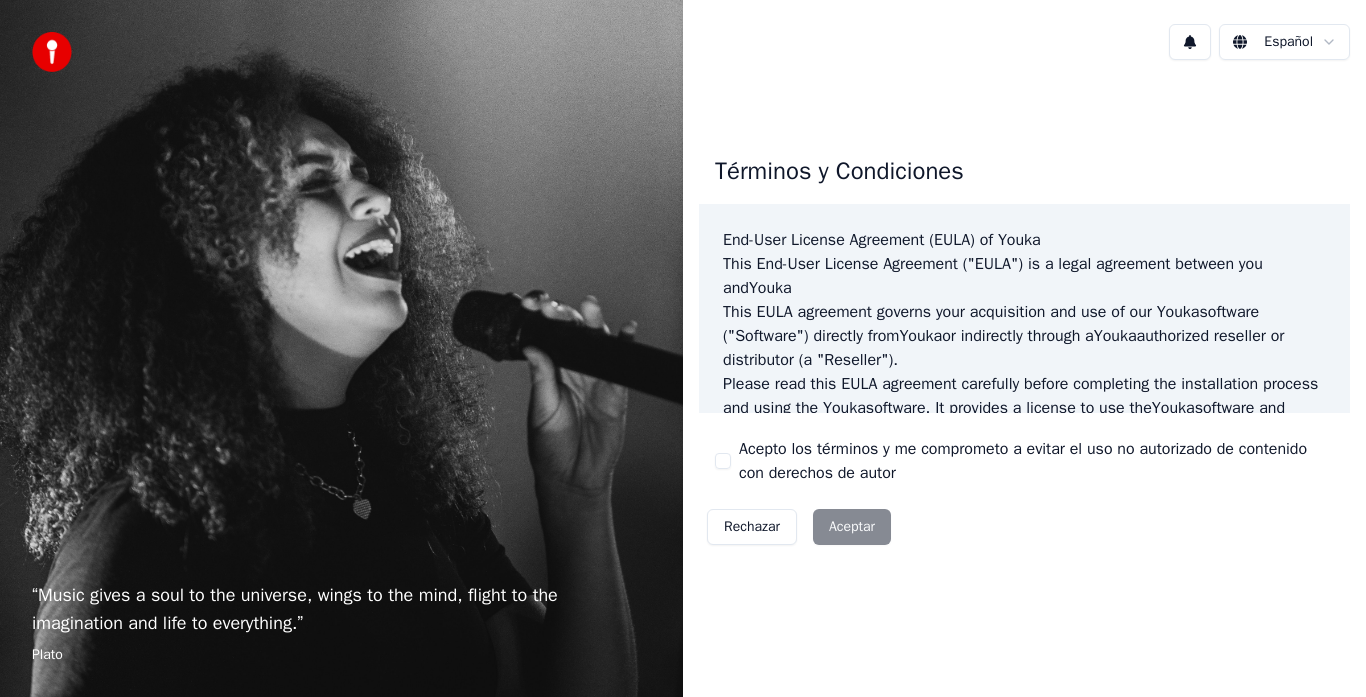 click on "Rechazar Aceptar" at bounding box center [799, 527] 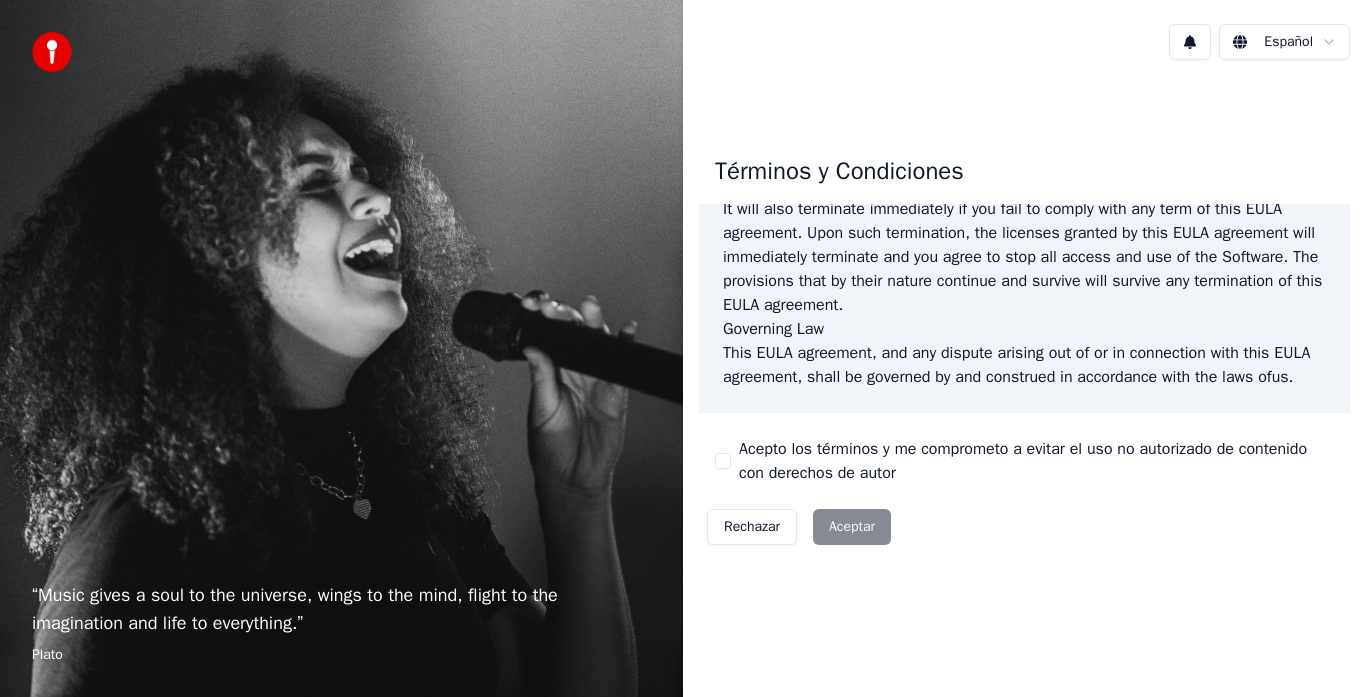 scroll, scrollTop: 1275, scrollLeft: 0, axis: vertical 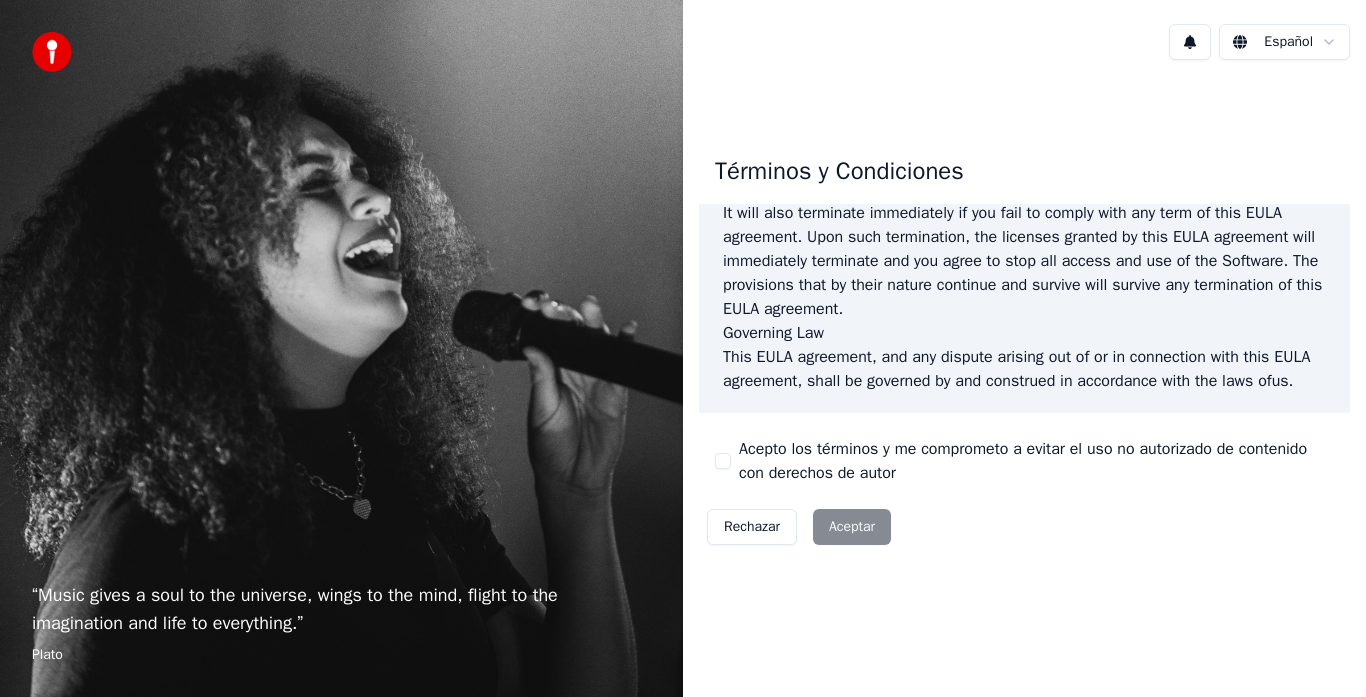 click on "Youka" at bounding box center [744, 189] 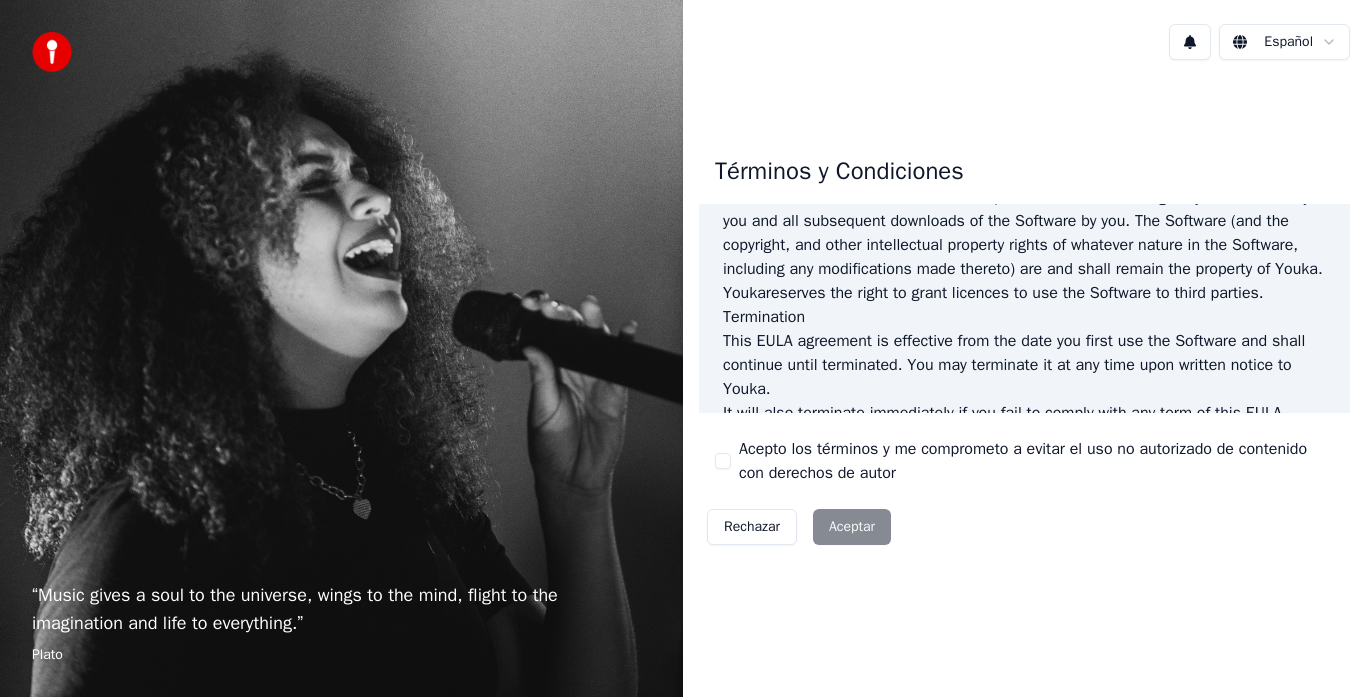 click on "Youka" at bounding box center [1296, 269] 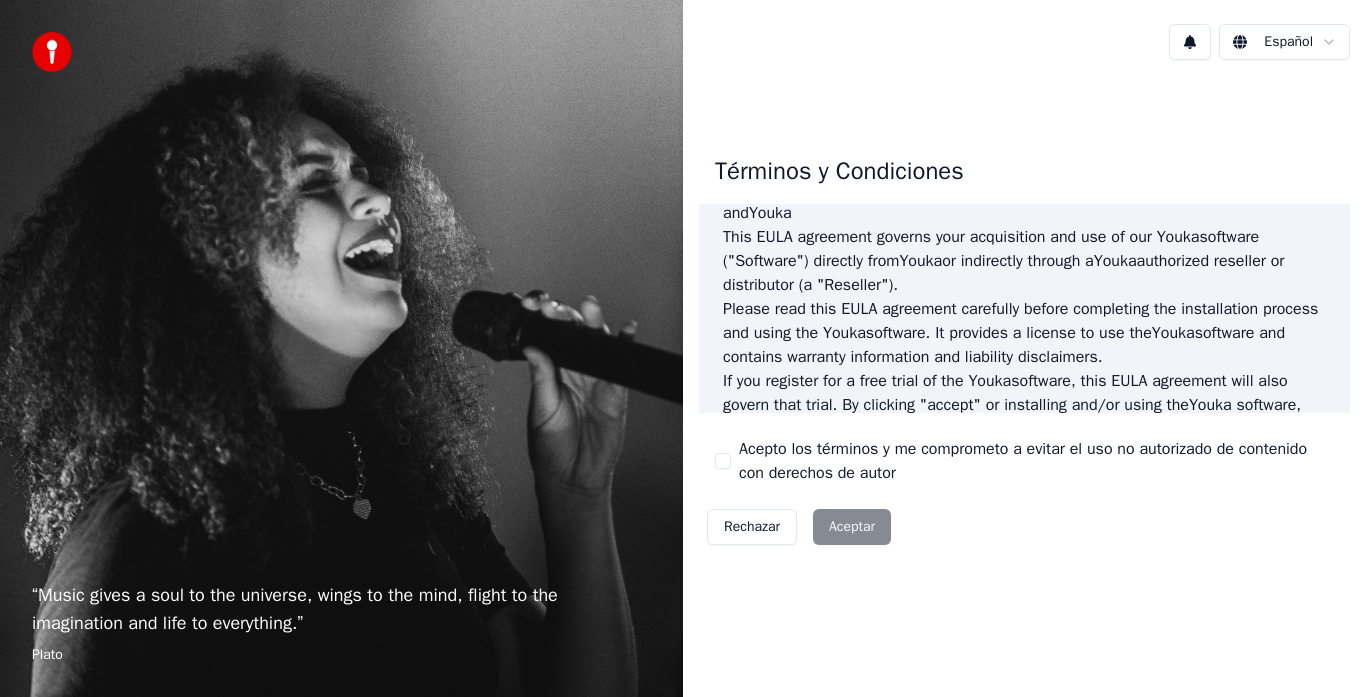 scroll, scrollTop: 0, scrollLeft: 0, axis: both 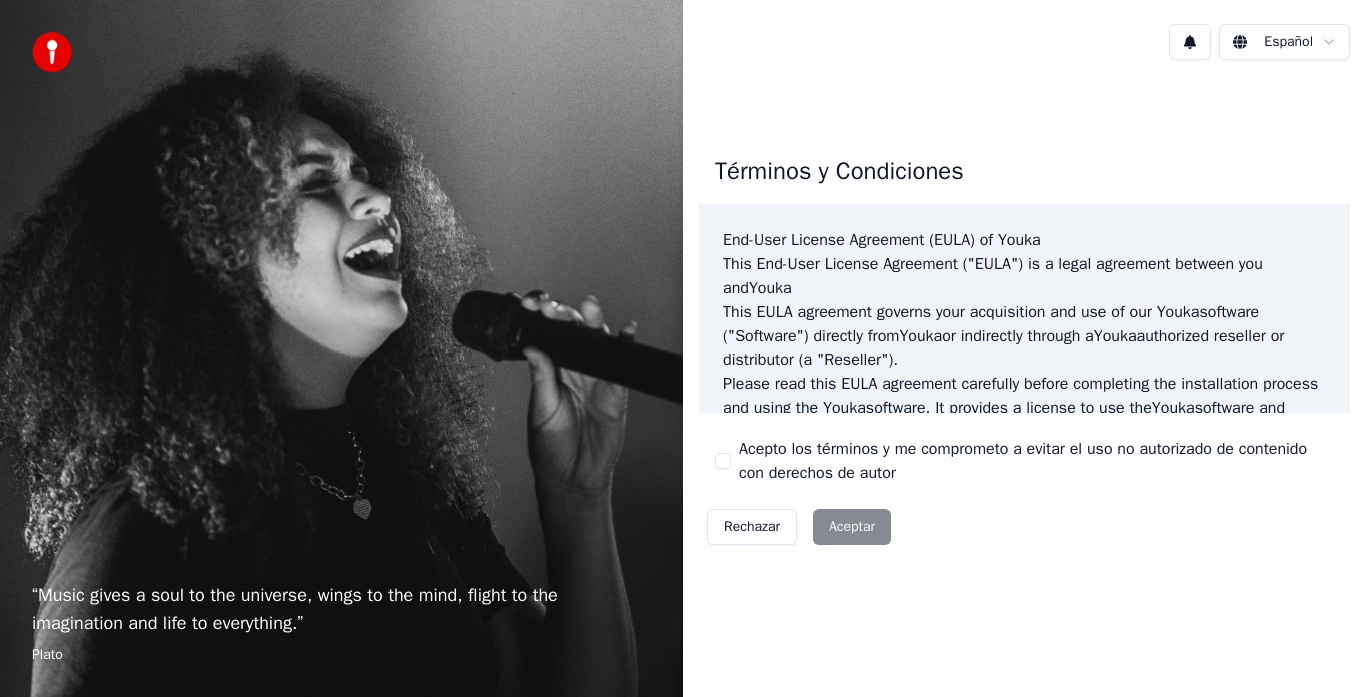 click on "Rechazar Aceptar" at bounding box center [799, 527] 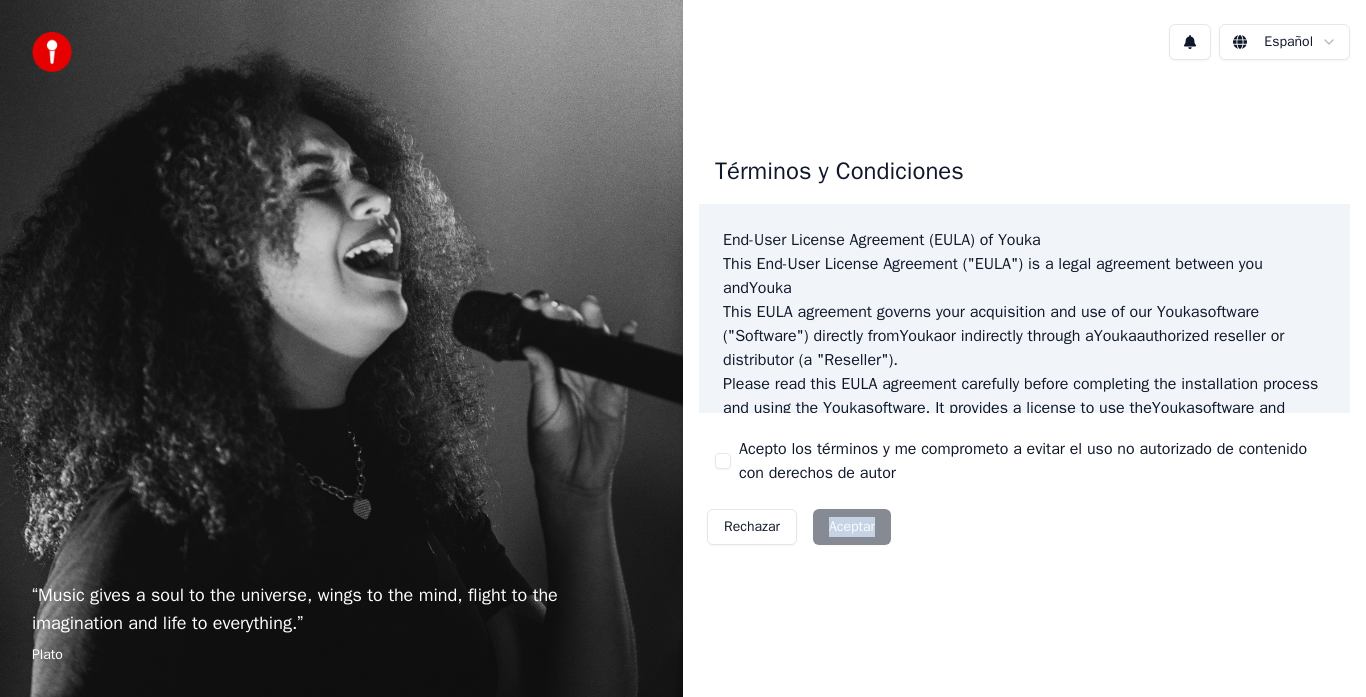 click on "Rechazar Aceptar" at bounding box center [799, 527] 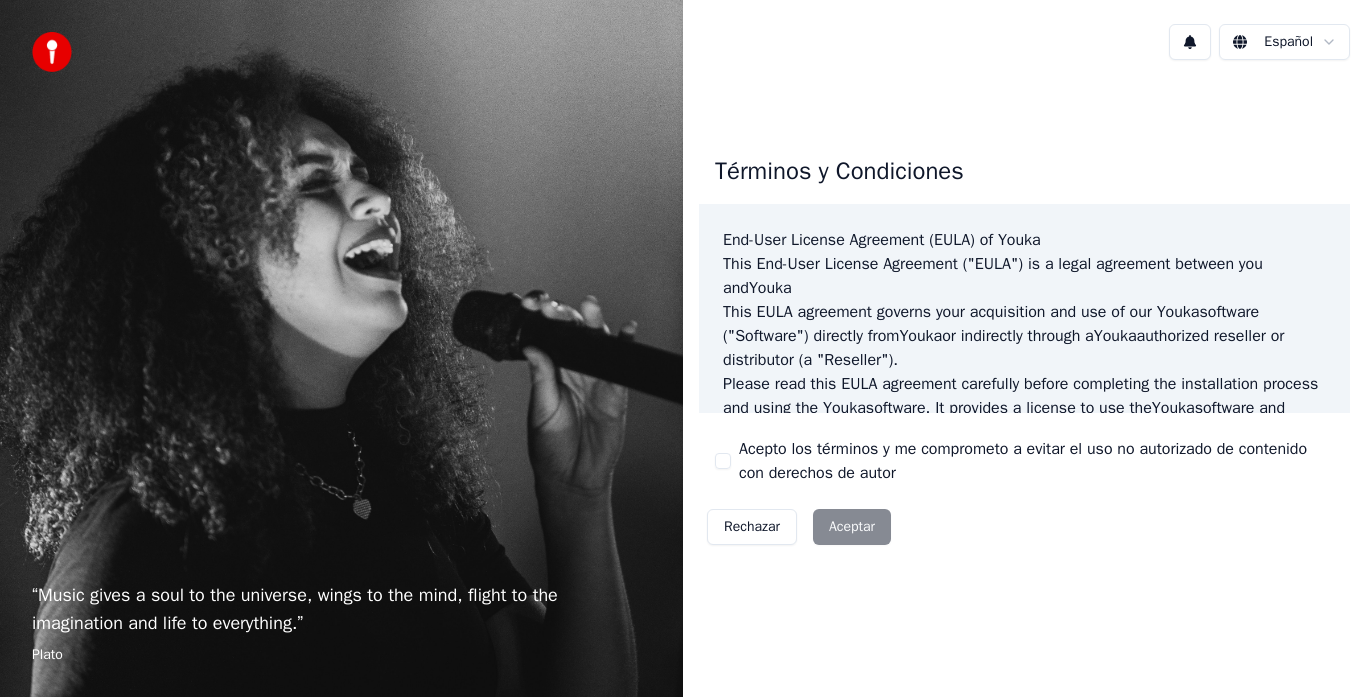 click on "“ Music gives a soul to the universe, wings to the mind, flight to the imagination and life to everything. ” Plato Español Términos y Condiciones End-User License Agreement (EULA) of   Youka This End-User License Agreement ("EULA") is a legal agreement between you and  Youka This EULA agreement governs your acquisition and use of our   Youka  software ("Software") directly from  Youka  or indirectly through a  Youka  authorized reseller or distributor (a "Reseller"). Please read this EULA agreement carefully before completing the installation process and using the   Youka  software. It provides a license to use the  Youka  software and contains warranty information and liability disclaimers. If you register for a free trial of the   Youka  software, this EULA agreement will also govern that trial. By clicking "accept" or installing and/or using the  Youka   software, you are confirming your acceptance of the Software and agreeing to become bound by the terms of this EULA agreement.   Youka Youka    for" at bounding box center (683, 348) 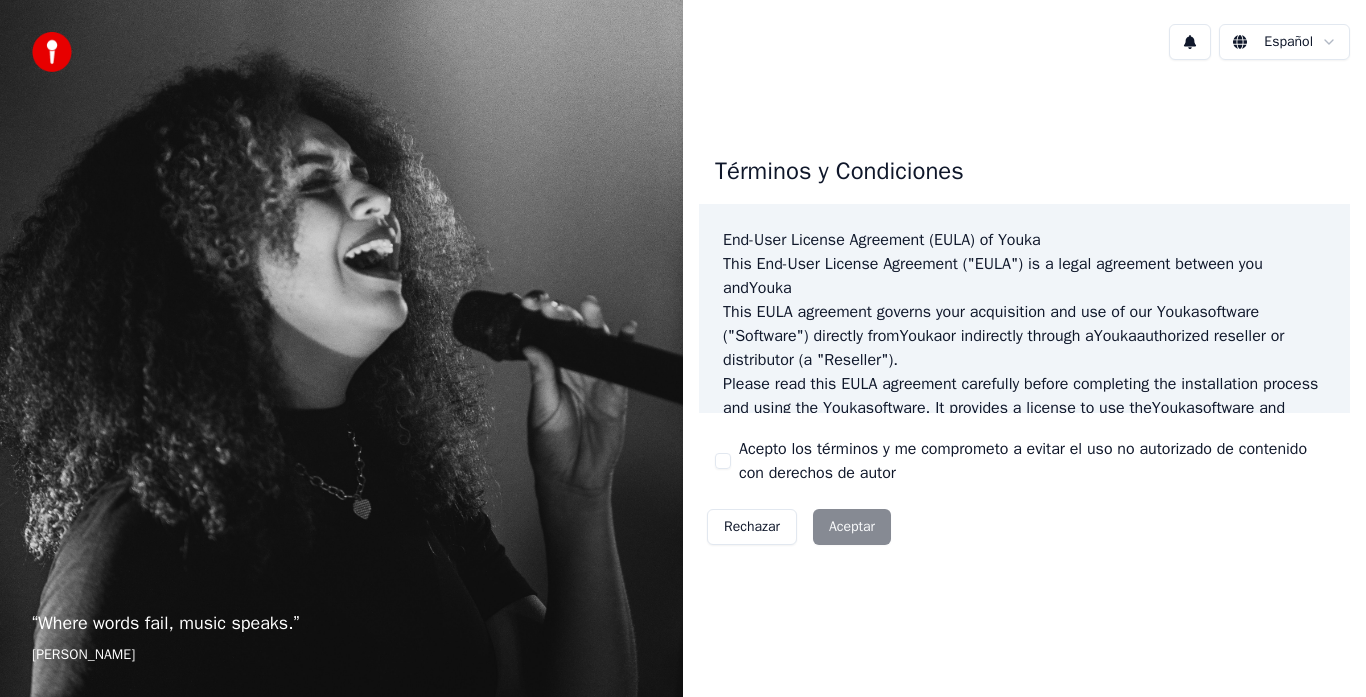 scroll, scrollTop: 0, scrollLeft: 0, axis: both 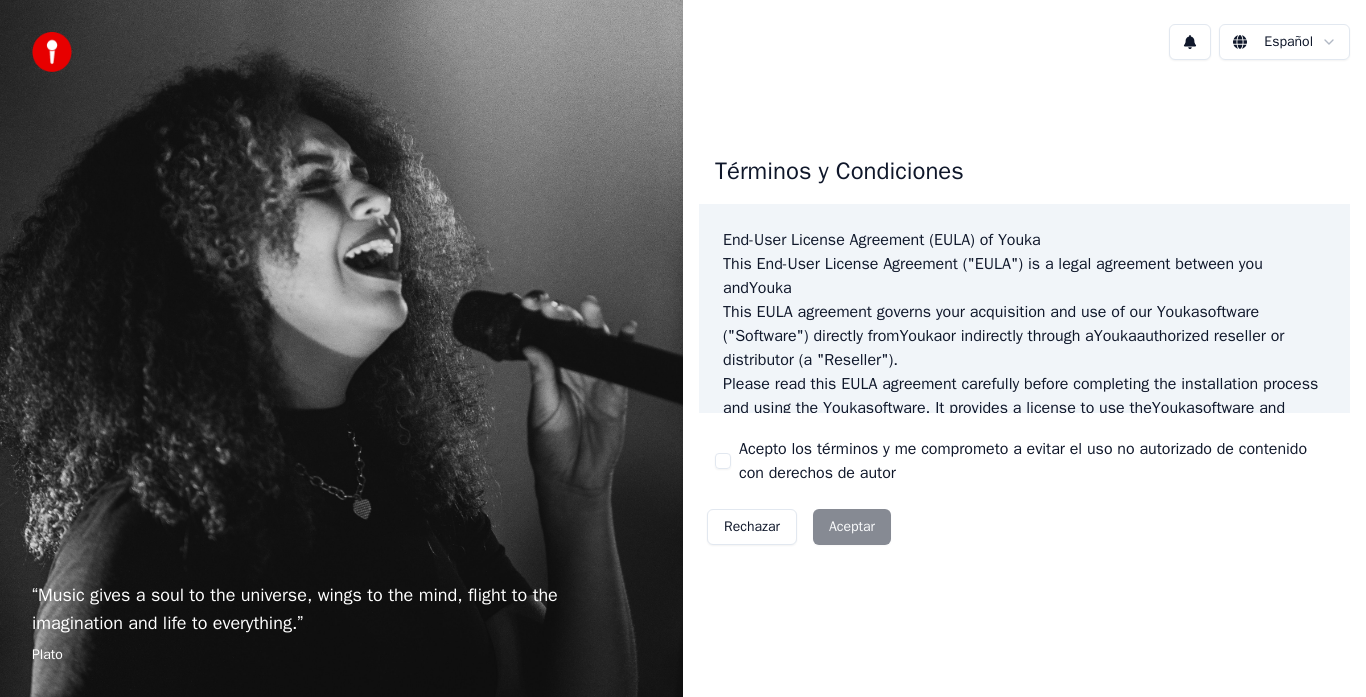 click on "Rechazar Aceptar" at bounding box center (799, 527) 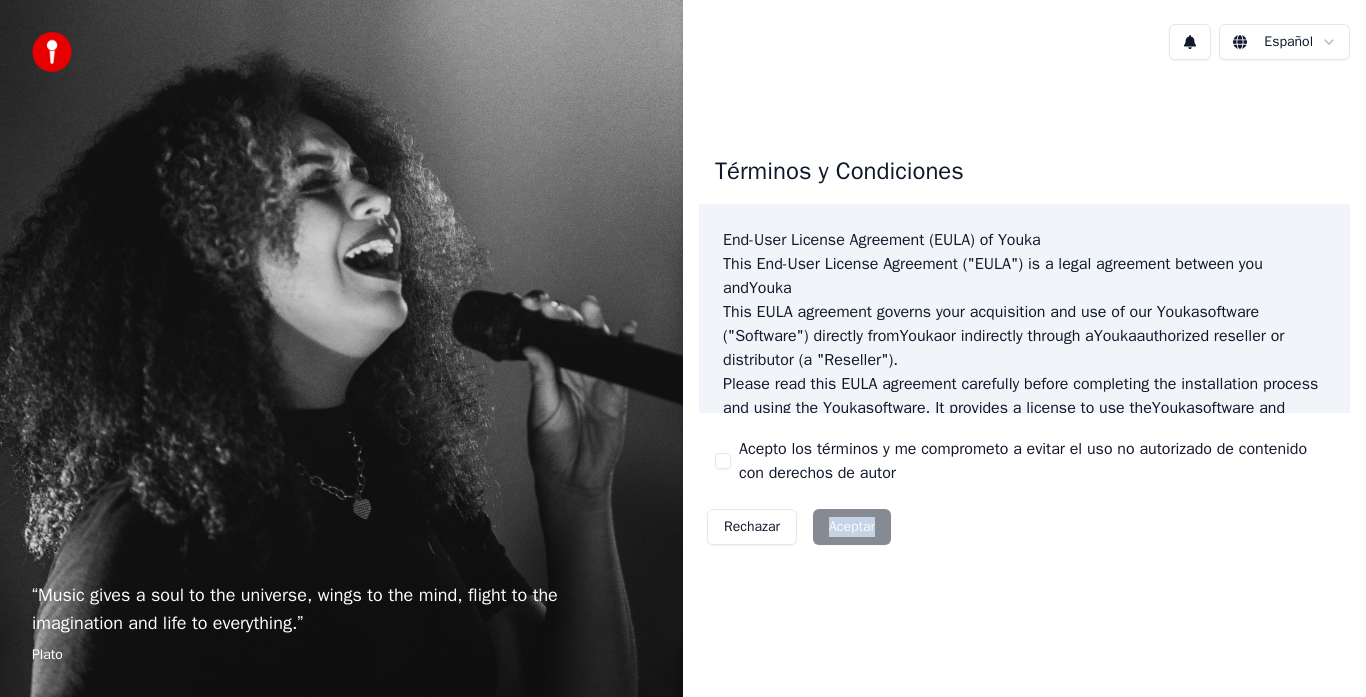 click on "Rechazar Aceptar" at bounding box center [799, 527] 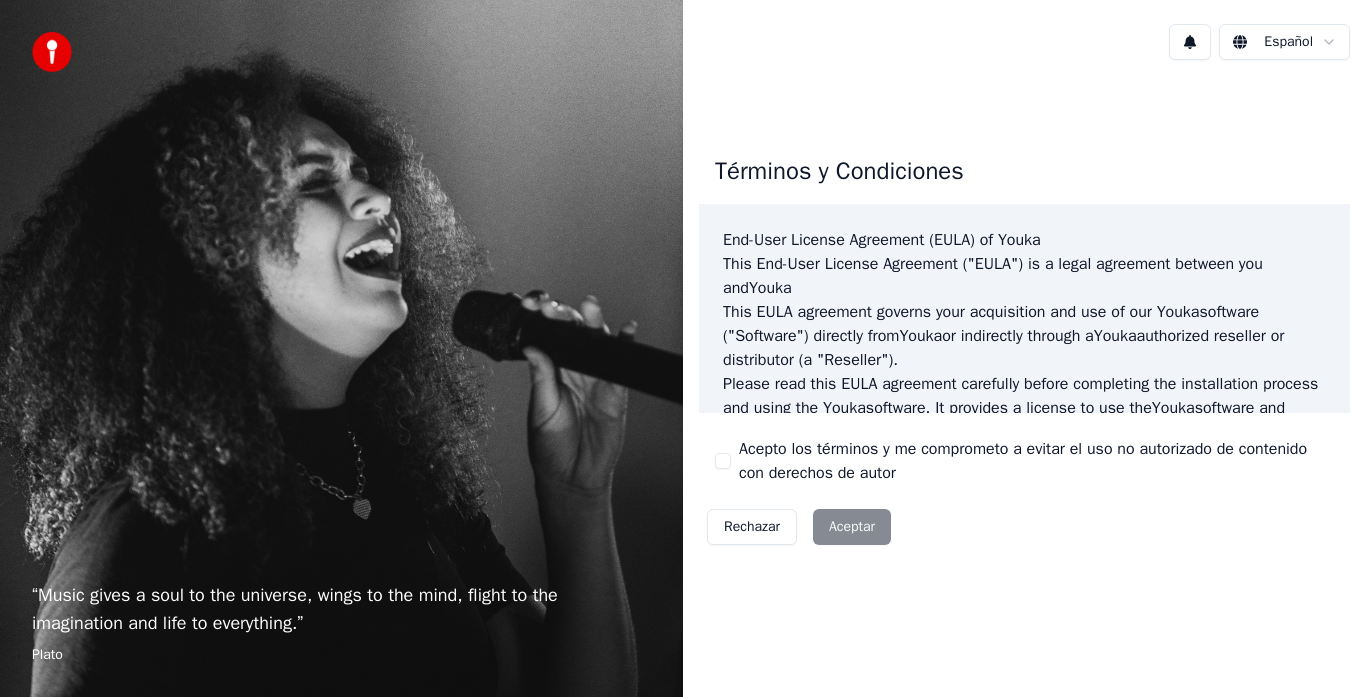 click on "Términos y Condiciones End-User License Agreement (EULA) of   Youka This End-User License Agreement ("EULA") is a legal agreement between you and  Youka This EULA agreement governs your acquisition and use of our   Youka  software ("Software") directly from  Youka  or indirectly through a  Youka  authorized reseller or distributor (a "Reseller"). Please read this EULA agreement carefully before completing the installation process and using the   Youka  software. It provides a license to use the  Youka  software and contains warranty information and liability disclaimers. If you register for a free trial of the   Youka  software, this EULA agreement will also govern that trial. By clicking "accept" or installing and/or using the  Youka   software, you are confirming your acceptance of the Software and agreeing to become bound by the terms of this EULA agreement. This EULA agreement shall apply only to the Software supplied by   Youka Youka   EULA Template  for   Youka . License Grant Youka   Youka   Youka" at bounding box center [1024, 346] 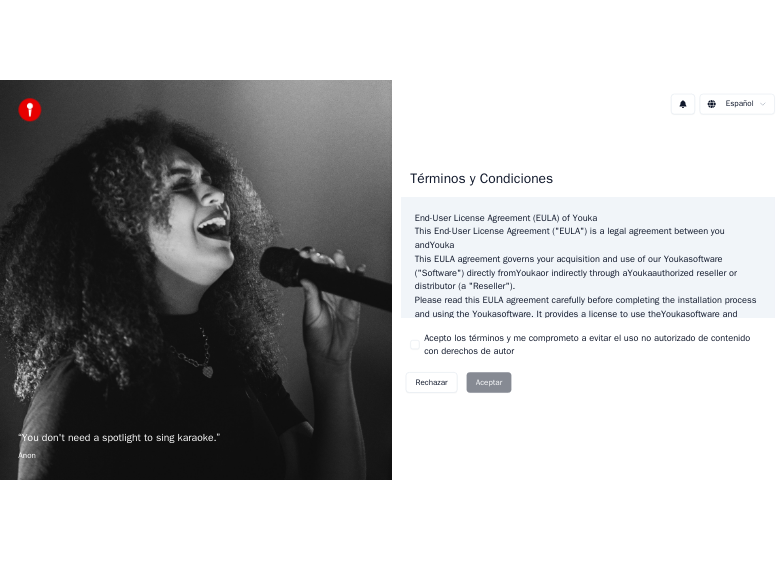 scroll, scrollTop: 0, scrollLeft: 0, axis: both 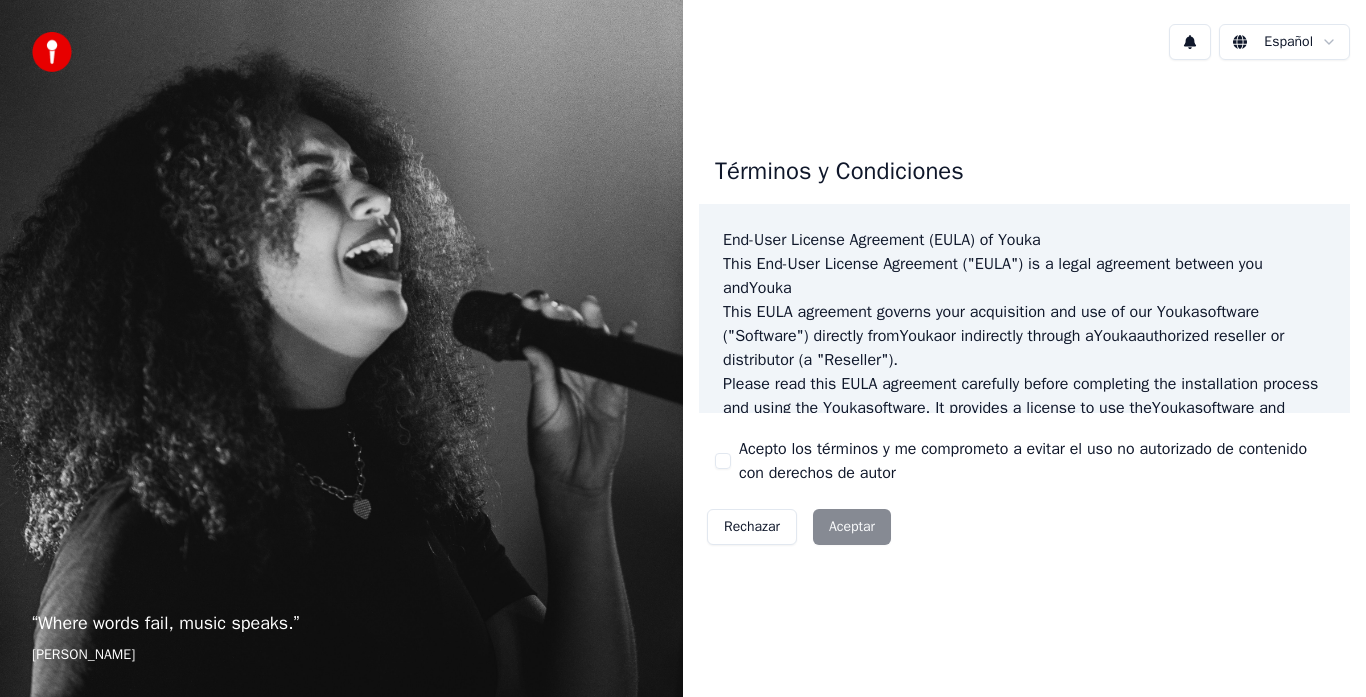 click on "Rechazar Aceptar" at bounding box center (799, 527) 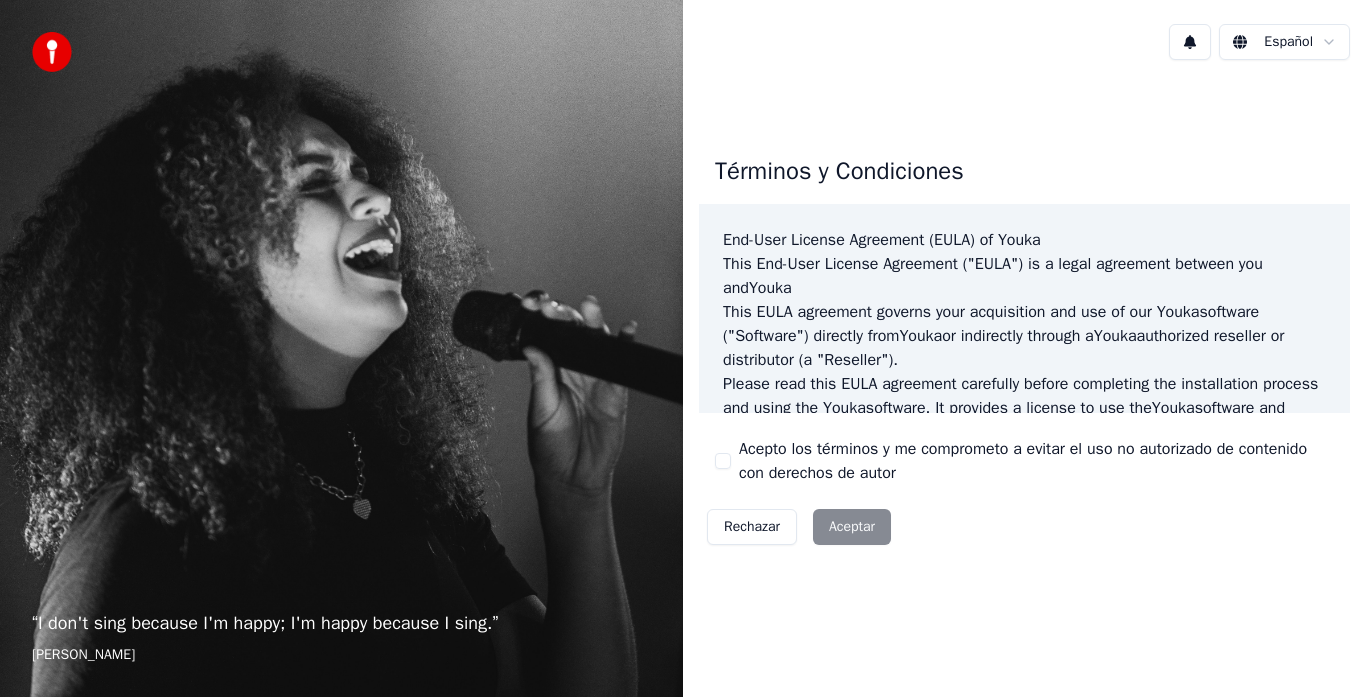 scroll, scrollTop: 0, scrollLeft: 0, axis: both 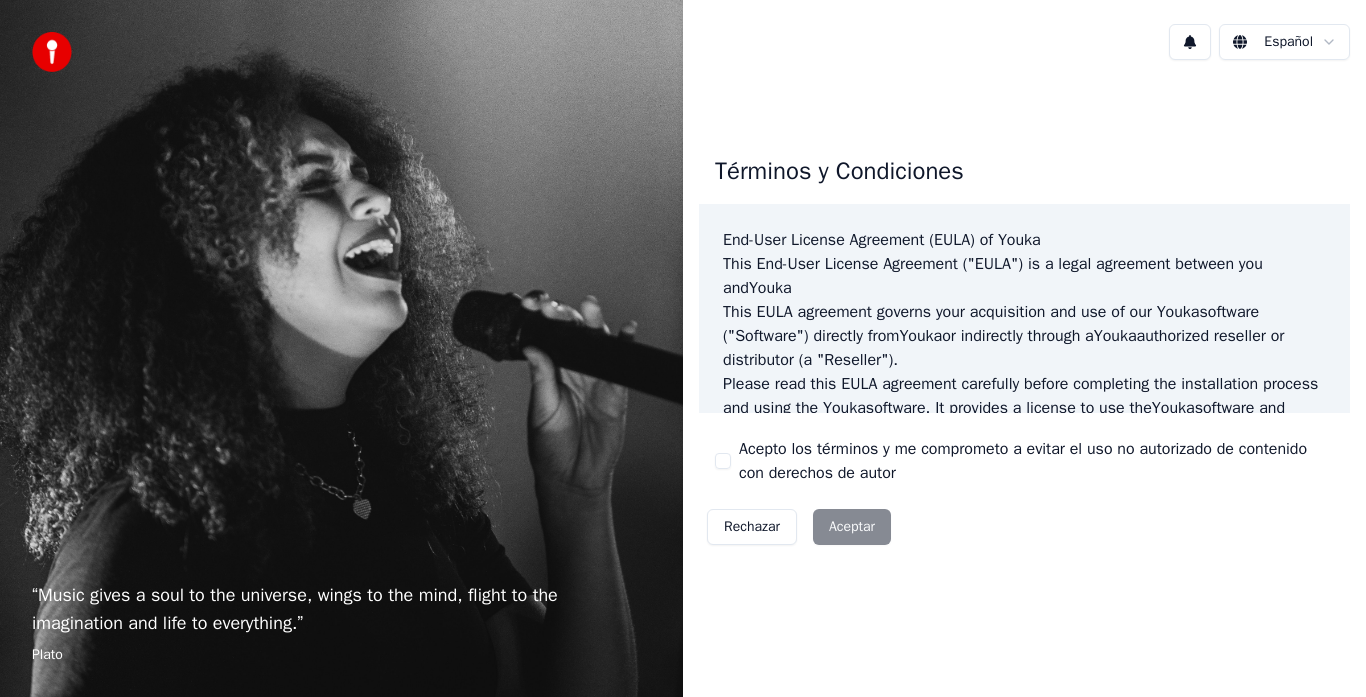 click on "Rechazar Aceptar" at bounding box center [799, 527] 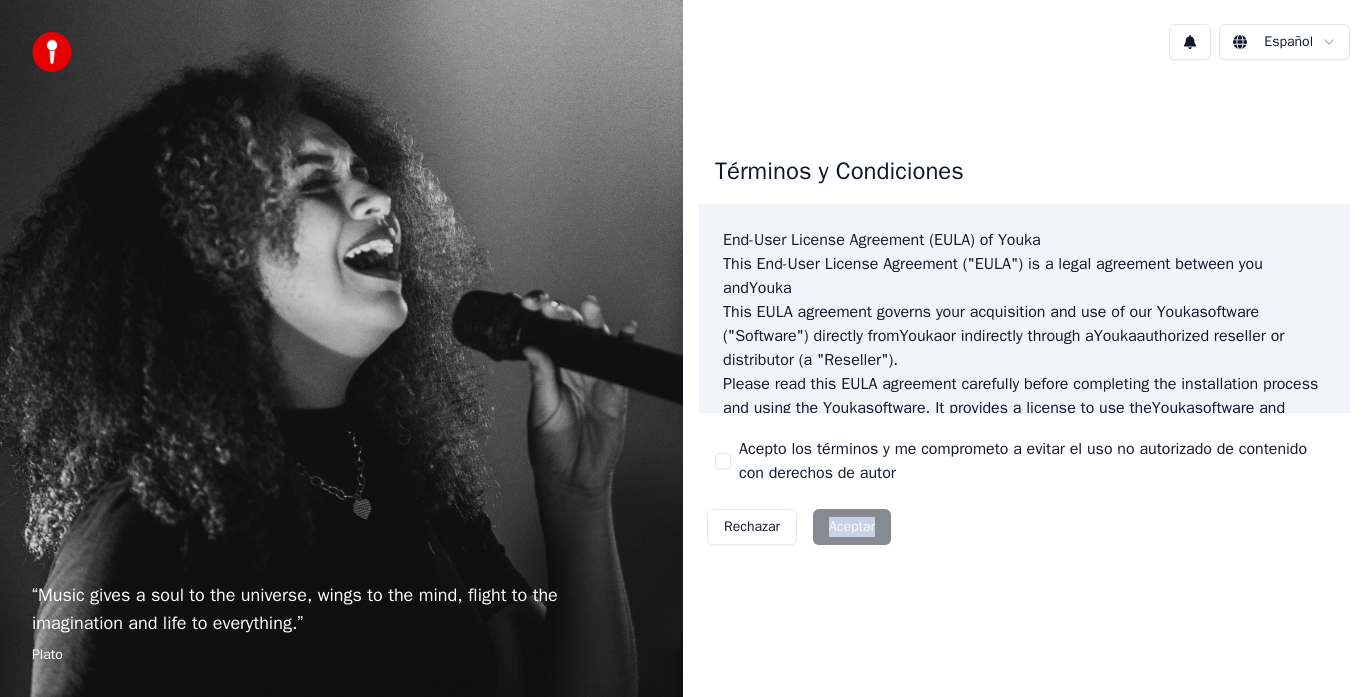 click on "Rechazar Aceptar" at bounding box center (799, 527) 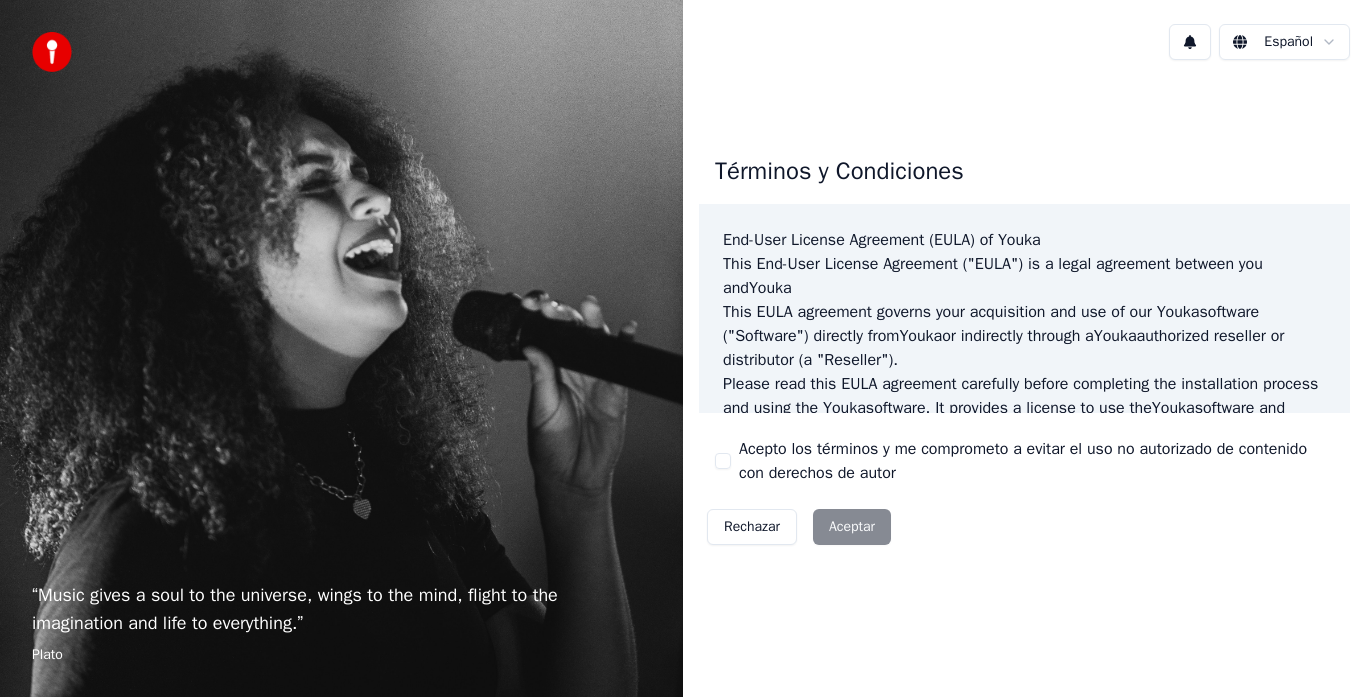 click on "Términos y Condiciones End-User License Agreement ([PERSON_NAME]) of   Youka This End-User License Agreement ("[PERSON_NAME]") is a legal agreement between you and  Youka This [PERSON_NAME] agreement governs your acquisition and use of our   Youka  software ("Software") directly from  Youka  or indirectly through a  Youka  authorized reseller or distributor (a "Reseller"). Please read this [PERSON_NAME] agreement carefully before completing the installation process and using the   Youka  software. It provides a license to use the  Youka  software and contains warranty information and liability disclaimers. If you register for a free trial of the   Youka  software, this [PERSON_NAME] agreement will also govern that trial. By clicking "accept" or installing and/or using the  Youka   software, you are confirming your acceptance of the Software and agreeing to become bound by the terms of this [PERSON_NAME] agreement. This [PERSON_NAME] agreement shall apply only to the Software supplied by   [PERSON_NAME] Template  for   Youka . License [PERSON_NAME]" at bounding box center (1024, 346) 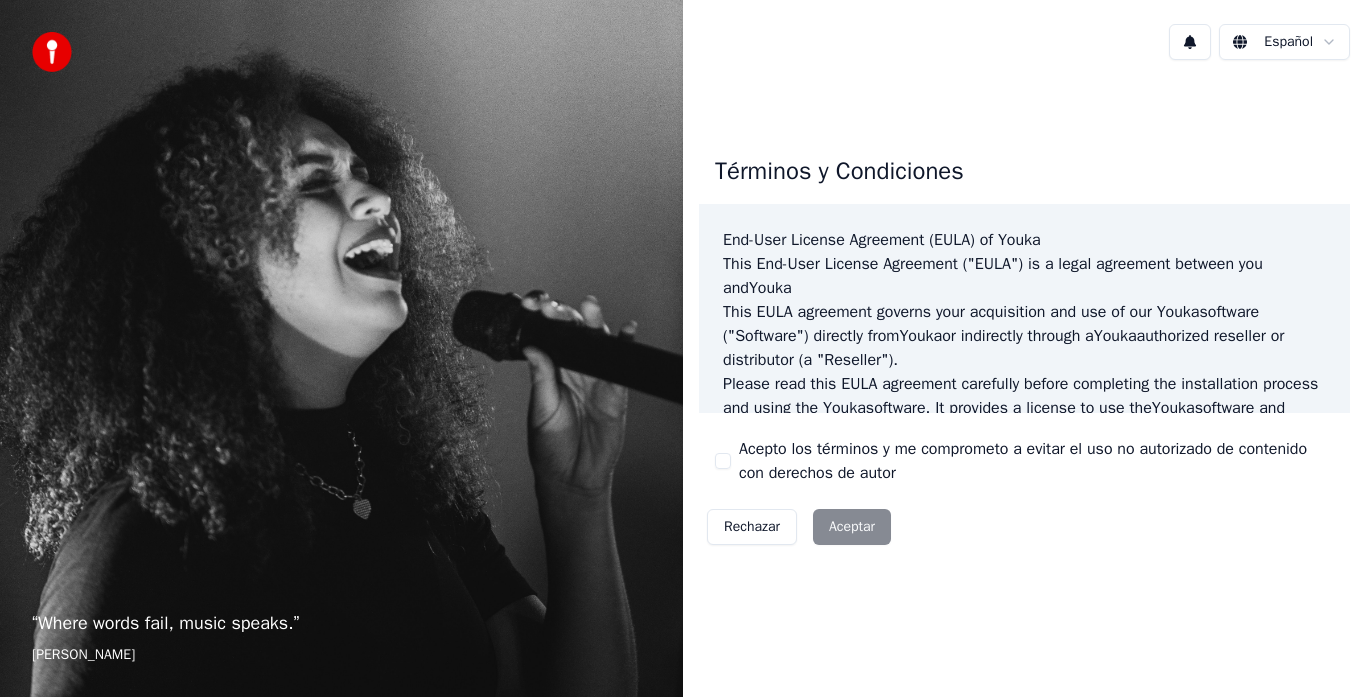 scroll, scrollTop: 0, scrollLeft: 0, axis: both 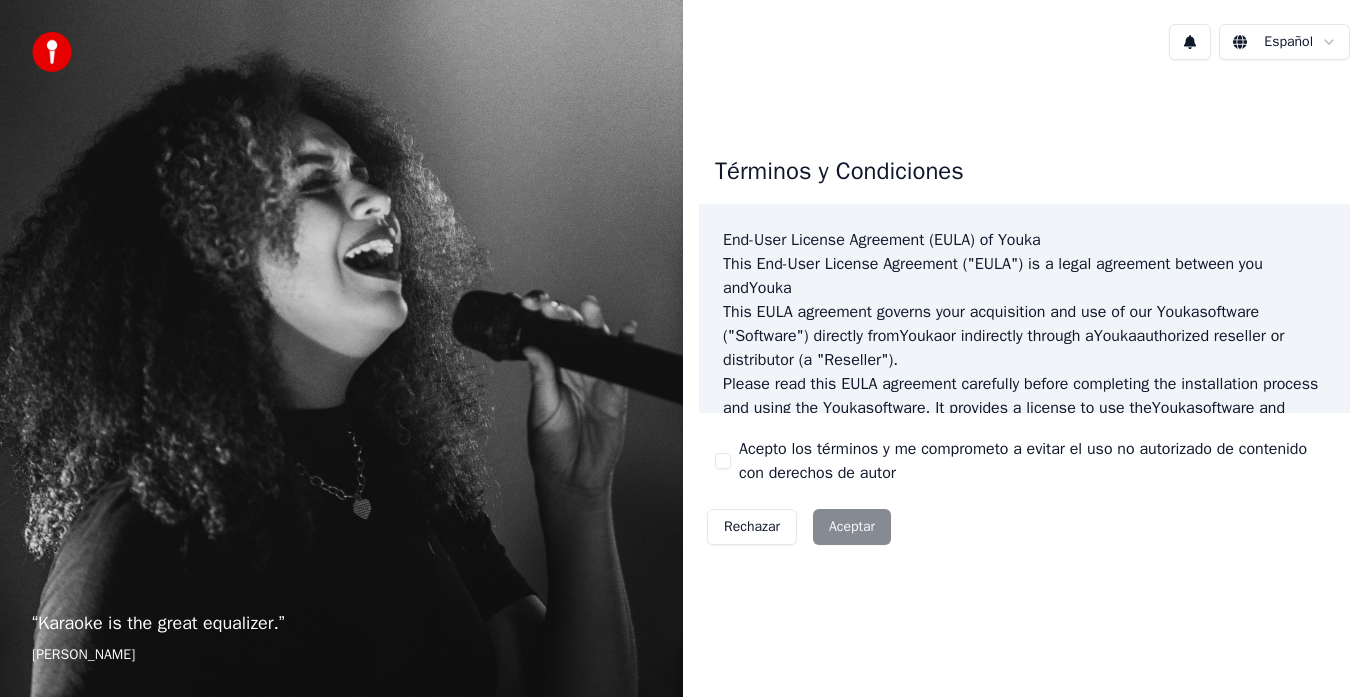 click on "Rechazar Aceptar" at bounding box center (799, 527) 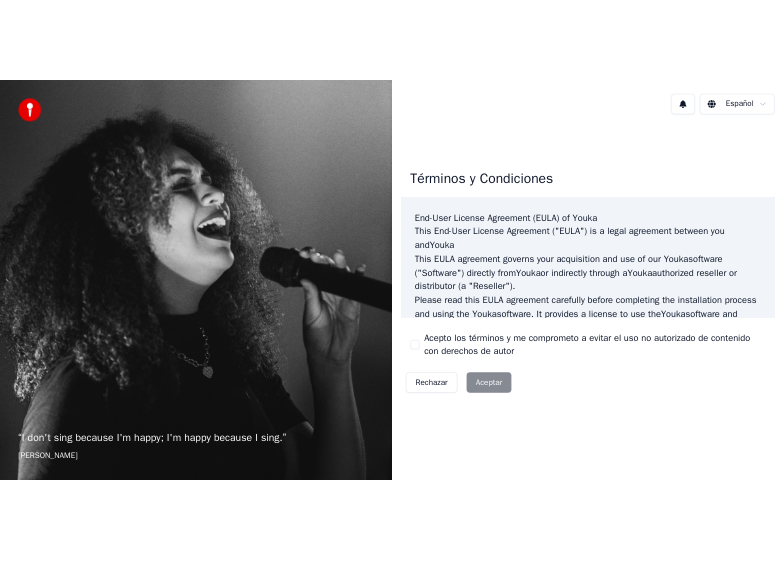 scroll, scrollTop: 0, scrollLeft: 0, axis: both 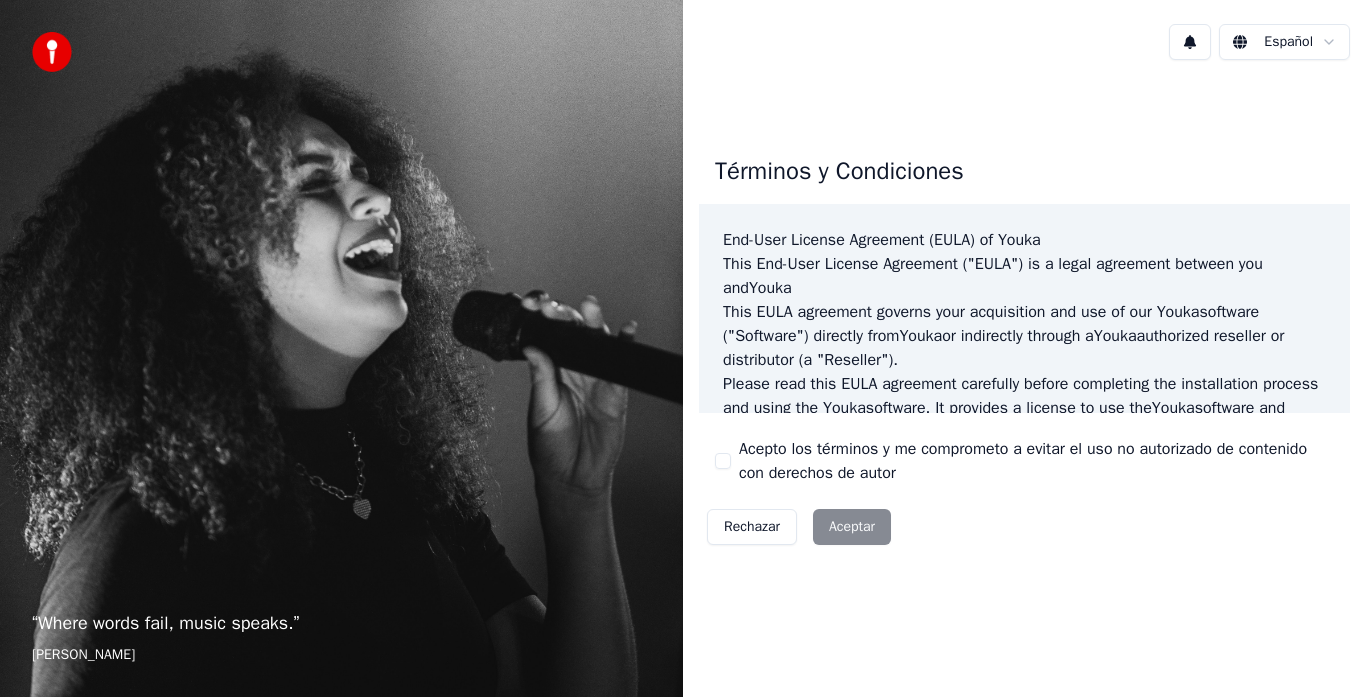 click on "“ Where words fail, music speaks. ” [PERSON_NAME] Español Términos y Condiciones End-User License Agreement ([PERSON_NAME]) of   Youka This End-User License Agreement ("[PERSON_NAME]") is a legal agreement between you and  Youka This [PERSON_NAME] agreement governs your acquisition and use of our   Youka  software ("Software") directly from  Youka  or indirectly through a  Youka  authorized reseller or distributor (a "Reseller"). Please read this [PERSON_NAME] agreement carefully before completing the installation process and using the   Youka  software. It provides a license to use the  Youka  software and contains warranty information and liability disclaimers. If you register for a free trial of the   Youka  software, this [PERSON_NAME] agreement will also govern that trial. By clicking "accept" or installing and/or using the  Youka   software, you are confirming your acceptance of the Software and agreeing to become bound by the terms of this [PERSON_NAME] agreement. This [PERSON_NAME] agreement shall apply only to the Software supplied by   [PERSON_NAME]" at bounding box center (683, 348) 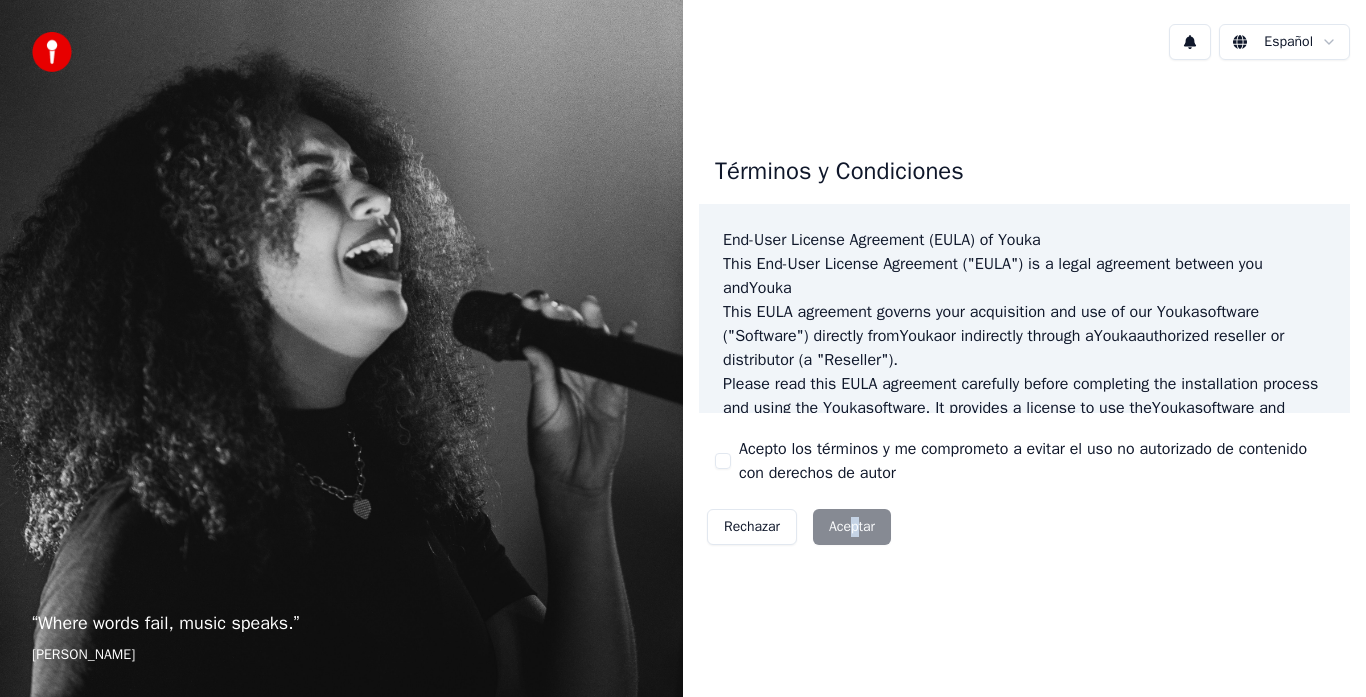 click on "Rechazar Aceptar" at bounding box center (799, 527) 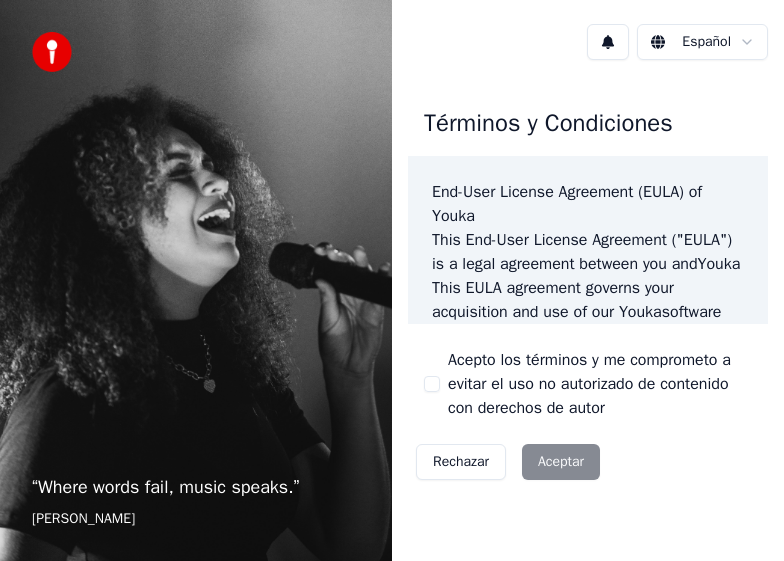 click on "Términos y Condiciones End-User License Agreement (EULA) of   Youka This End-User License Agreement ("EULA") is a legal agreement between you and  Youka This EULA agreement governs your acquisition and use of our   Youka  software ("Software") directly from  Youka  or indirectly through a  Youka  authorized reseller or distributor (a "Reseller"). Please read this EULA agreement carefully before completing the installation process and using the   Youka  software. It provides a license to use the  Youka  software and contains warranty information and liability disclaimers. If you register for a free trial of the   Youka  software, this EULA agreement will also govern that trial. By clicking "accept" or installing and/or using the  Youka   software, you are confirming your acceptance of the Software and agreeing to become bound by the terms of this EULA agreement. This EULA agreement shall apply only to the Software supplied by   Youka Youka   EULA Template  for   Youka . License Grant Youka   Youka   Youka" at bounding box center (588, 290) 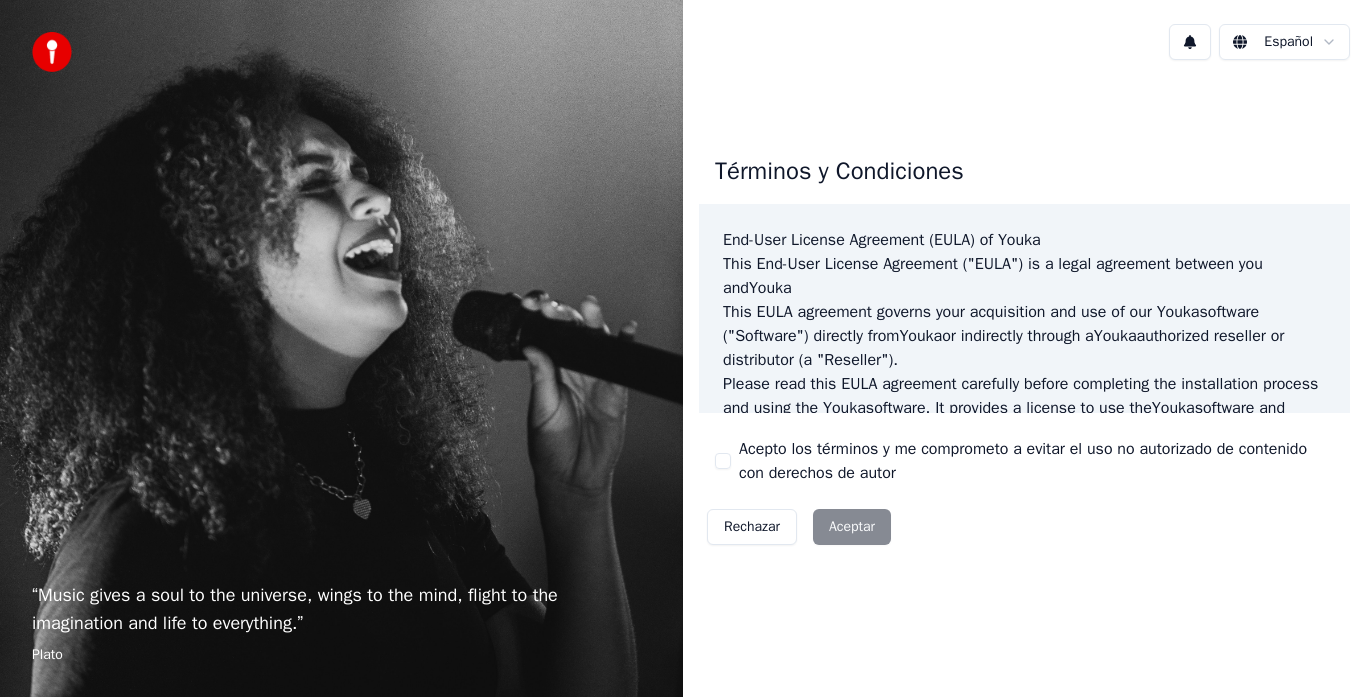 scroll, scrollTop: 0, scrollLeft: 0, axis: both 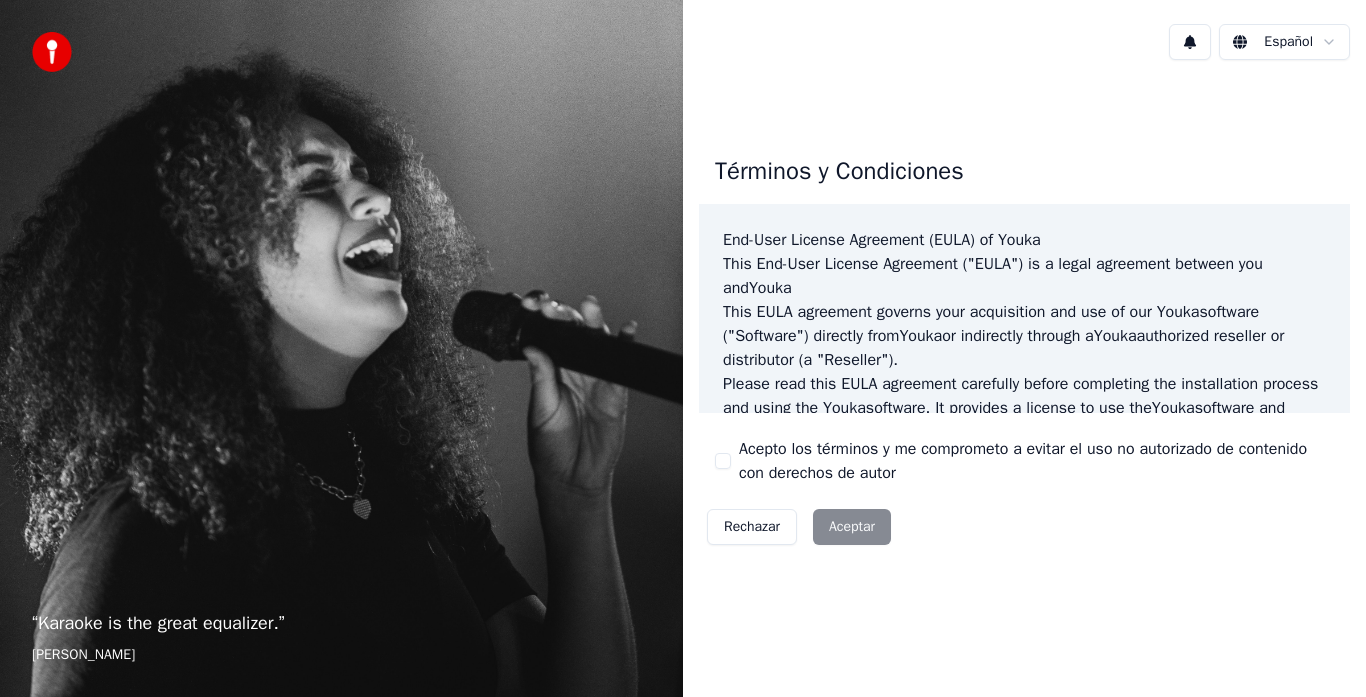 click on "Rechazar Aceptar" at bounding box center [799, 527] 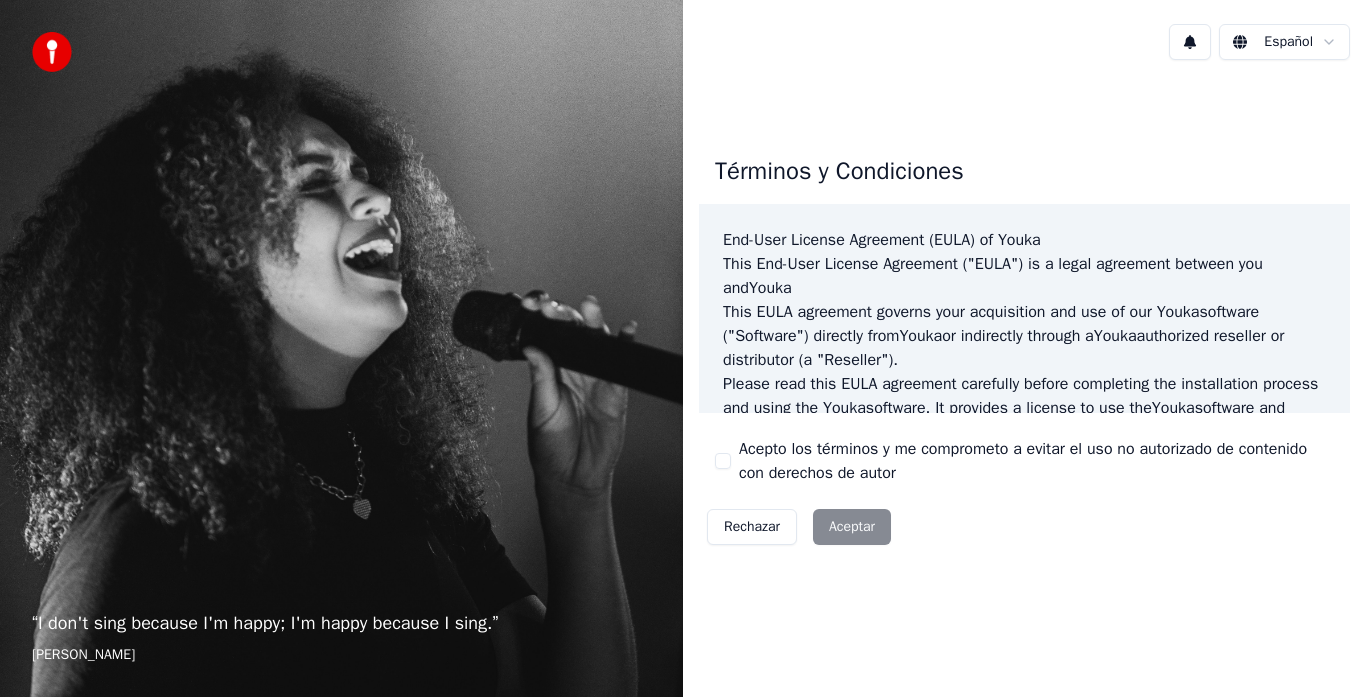 scroll, scrollTop: 0, scrollLeft: 0, axis: both 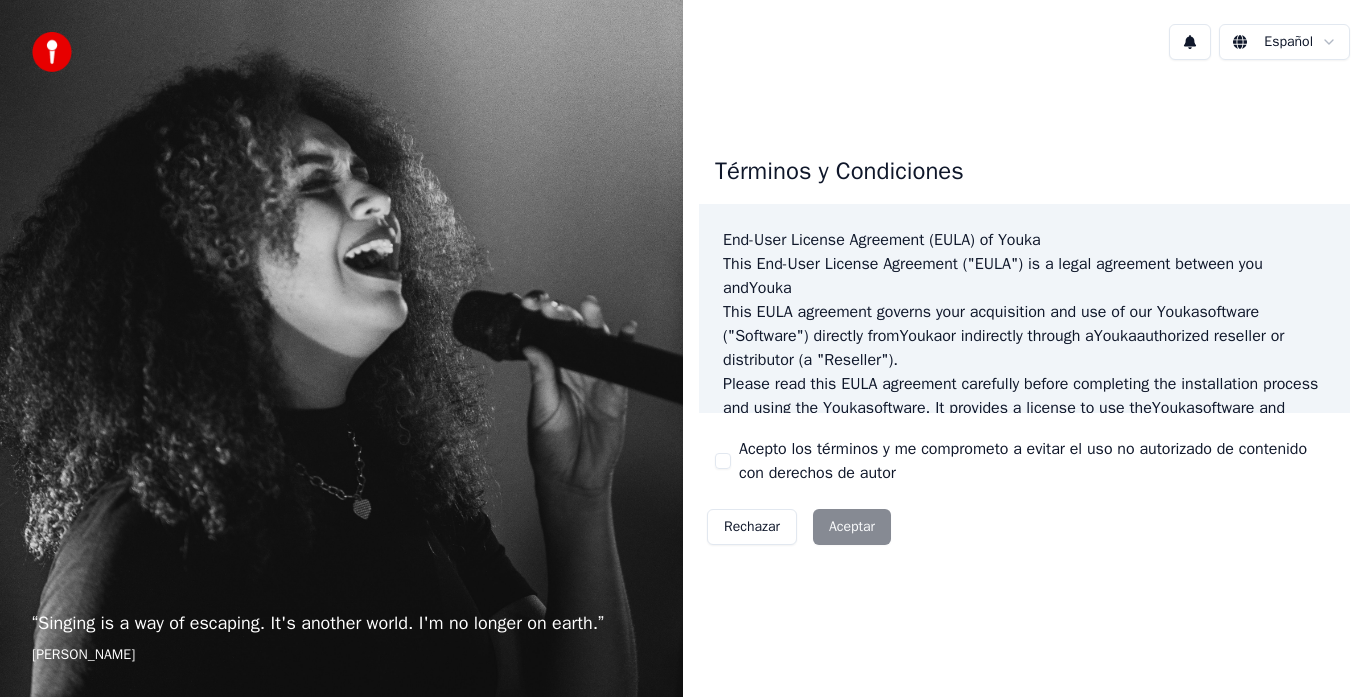 drag, startPoint x: 477, startPoint y: 306, endPoint x: 475, endPoint y: 363, distance: 57.035076 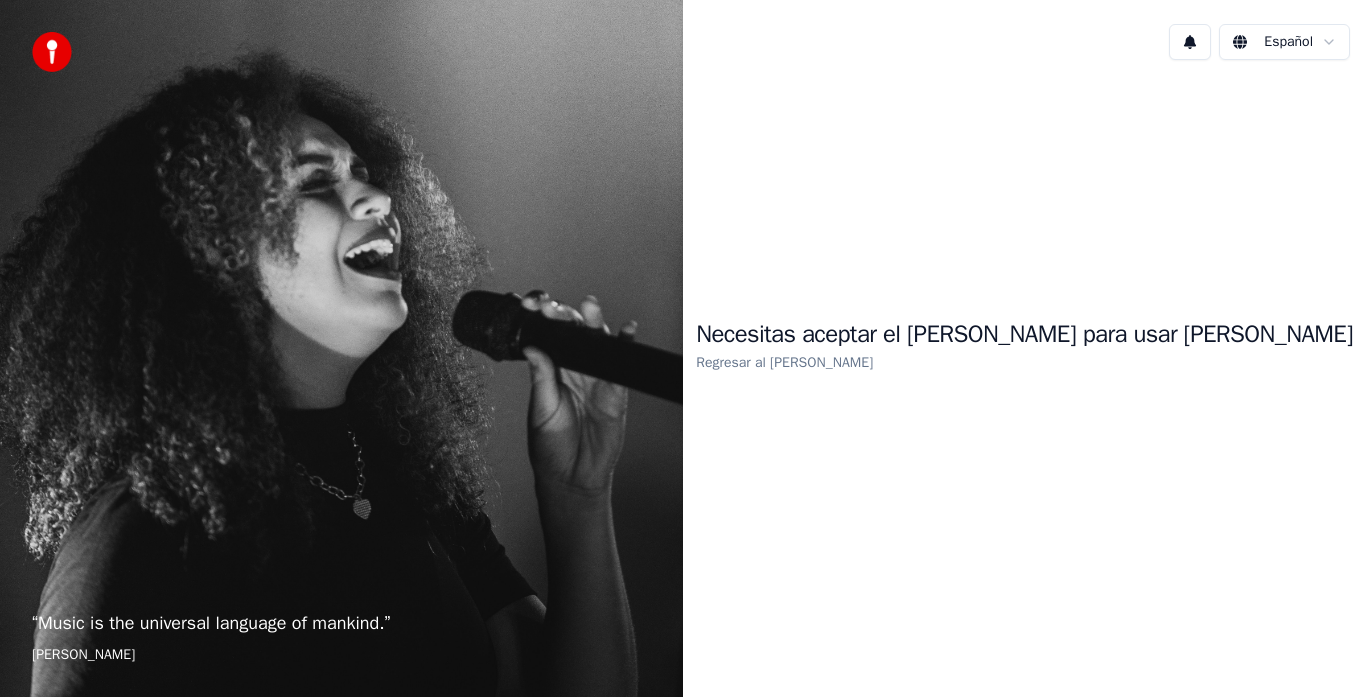 click on "Regresar al EULA" at bounding box center [784, 362] 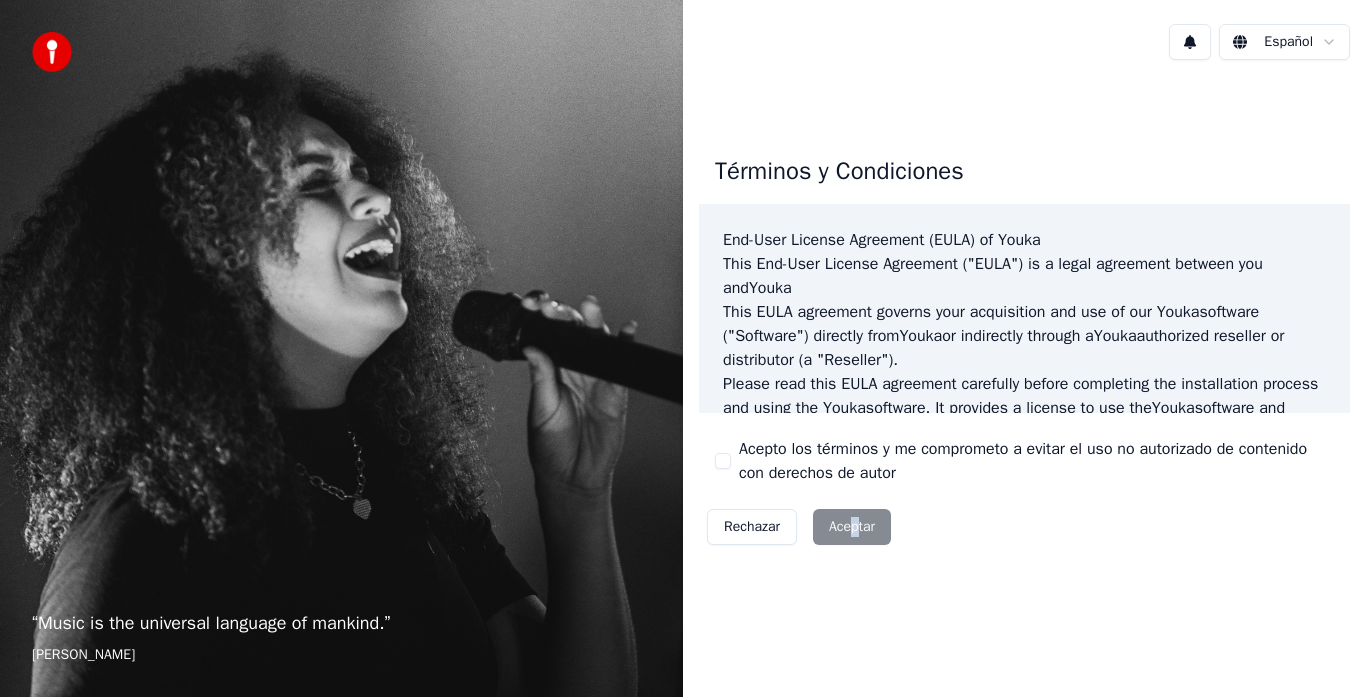 click on "Rechazar Aceptar" at bounding box center [799, 527] 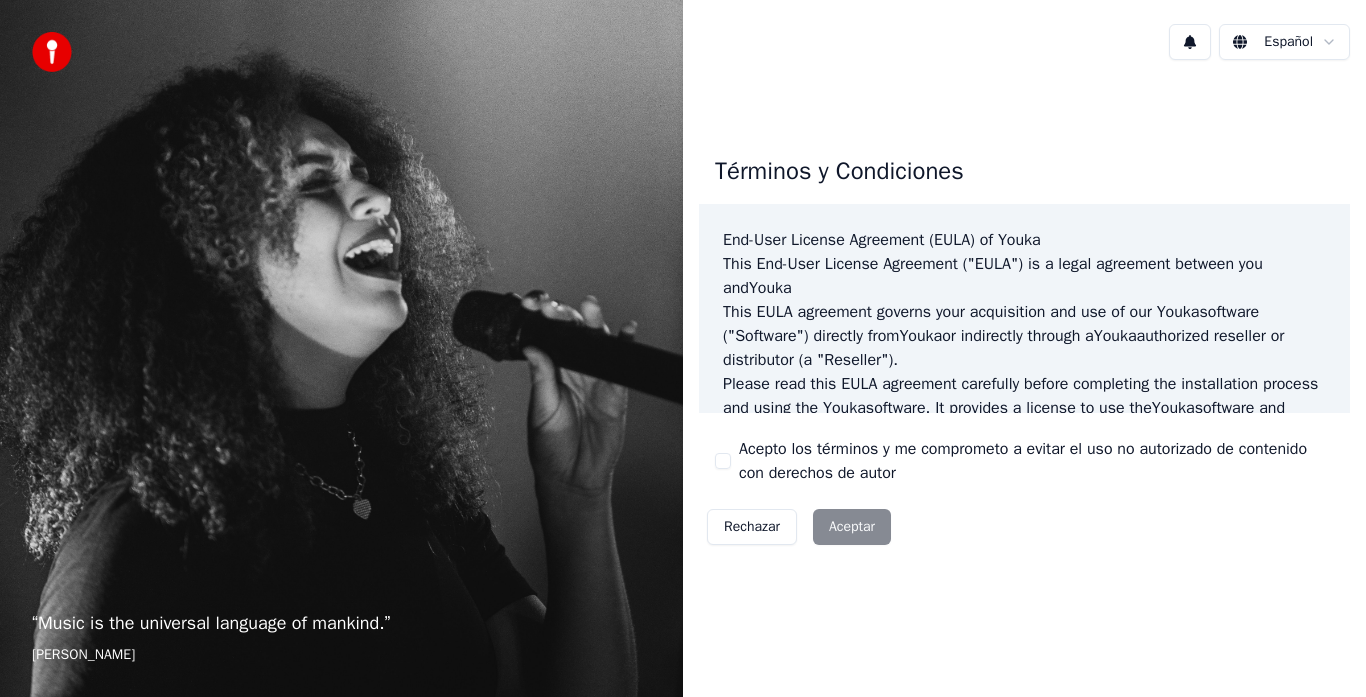 click on "Términos y Condiciones End-User License Agreement (EULA) of   Youka This End-User License Agreement ("EULA") is a legal agreement between you and  Youka This EULA agreement governs your acquisition and use of our   Youka  software ("Software") directly from  Youka  or indirectly through a  Youka  authorized reseller or distributor (a "Reseller"). Please read this EULA agreement carefully before completing the installation process and using the   Youka  software. It provides a license to use the  Youka  software and contains warranty information and liability disclaimers. If you register for a free trial of the   Youka  software, this EULA agreement will also govern that trial. By clicking "accept" or installing and/or using the  Youka   software, you are confirming your acceptance of the Software and agreeing to become bound by the terms of this EULA agreement. This EULA agreement shall apply only to the Software supplied by   [PERSON_NAME] Template  for   Youka . License Grant [PERSON_NAME]" at bounding box center [1024, 346] 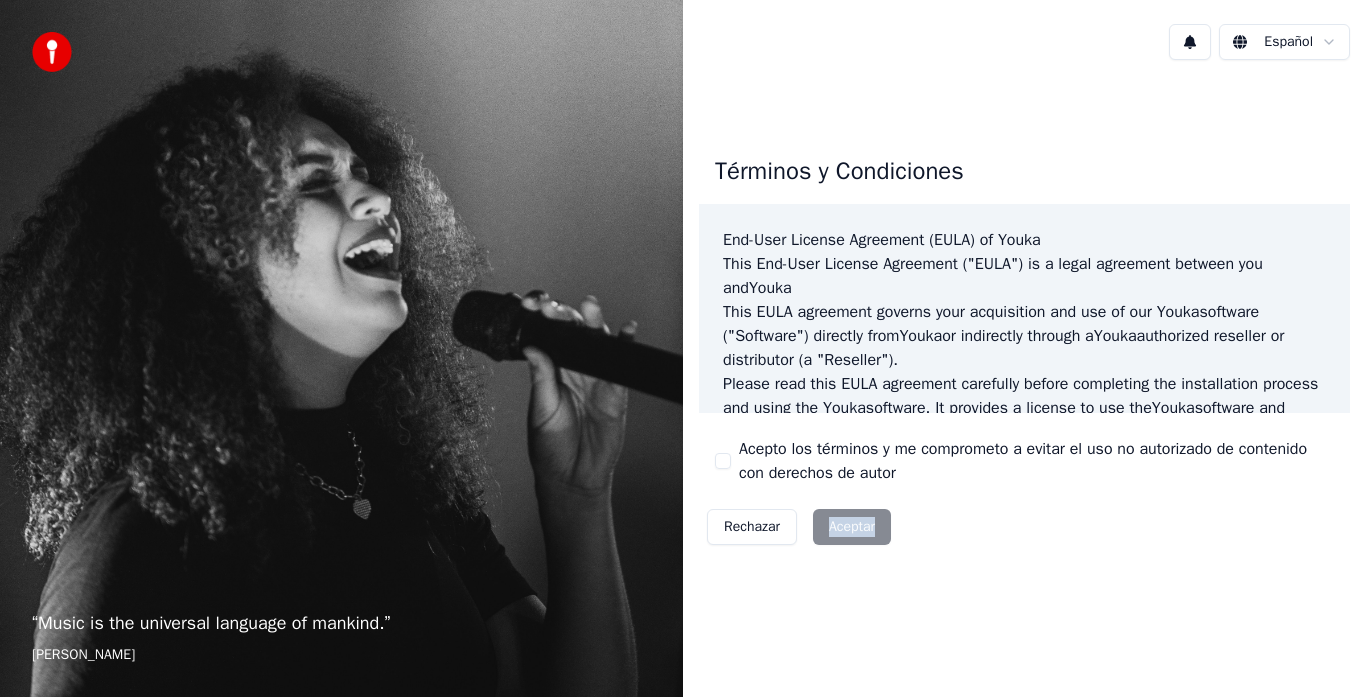 click on "Rechazar Aceptar" at bounding box center (799, 527) 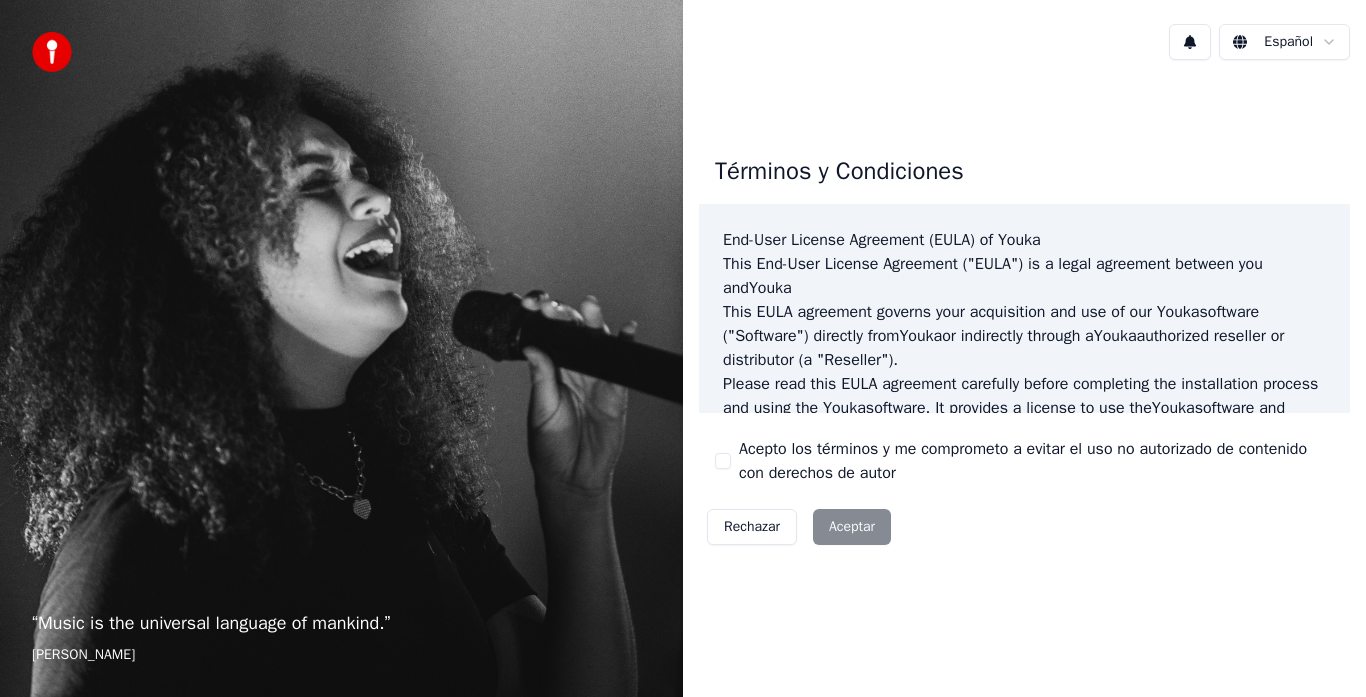 click on "Términos y Condiciones End-User License Agreement (EULA) of   Youka This End-User License Agreement ("EULA") is a legal agreement between you and  Youka This EULA agreement governs your acquisition and use of our   Youka  software ("Software") directly from  Youka  or indirectly through a  Youka  authorized reseller or distributor (a "Reseller"). Please read this EULA agreement carefully before completing the installation process and using the   Youka  software. It provides a license to use the  Youka  software and contains warranty information and liability disclaimers. If you register for a free trial of the   Youka  software, this EULA agreement will also govern that trial. By clicking "accept" or installing and/or using the  Youka   software, you are confirming your acceptance of the Software and agreeing to become bound by the terms of this EULA agreement. This EULA agreement shall apply only to the Software supplied by   [PERSON_NAME] Template  for   Youka . License Grant [PERSON_NAME]" at bounding box center (1024, 346) 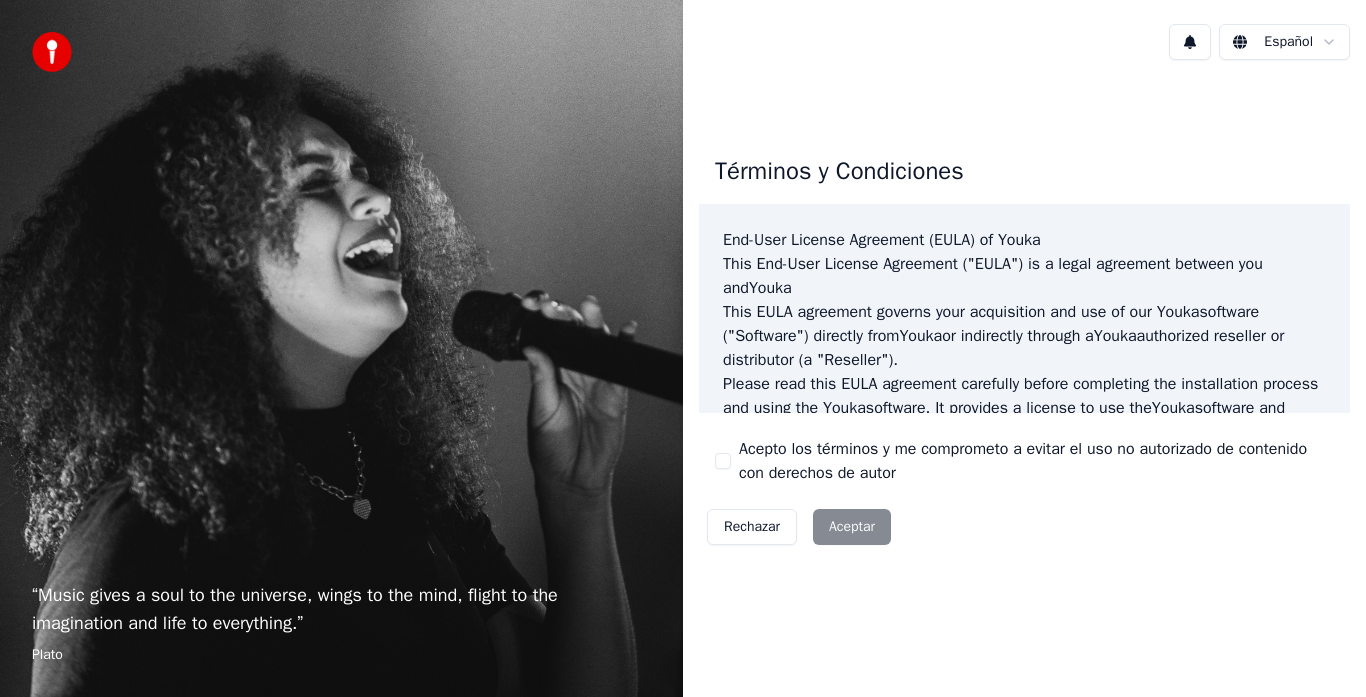 scroll, scrollTop: 0, scrollLeft: 0, axis: both 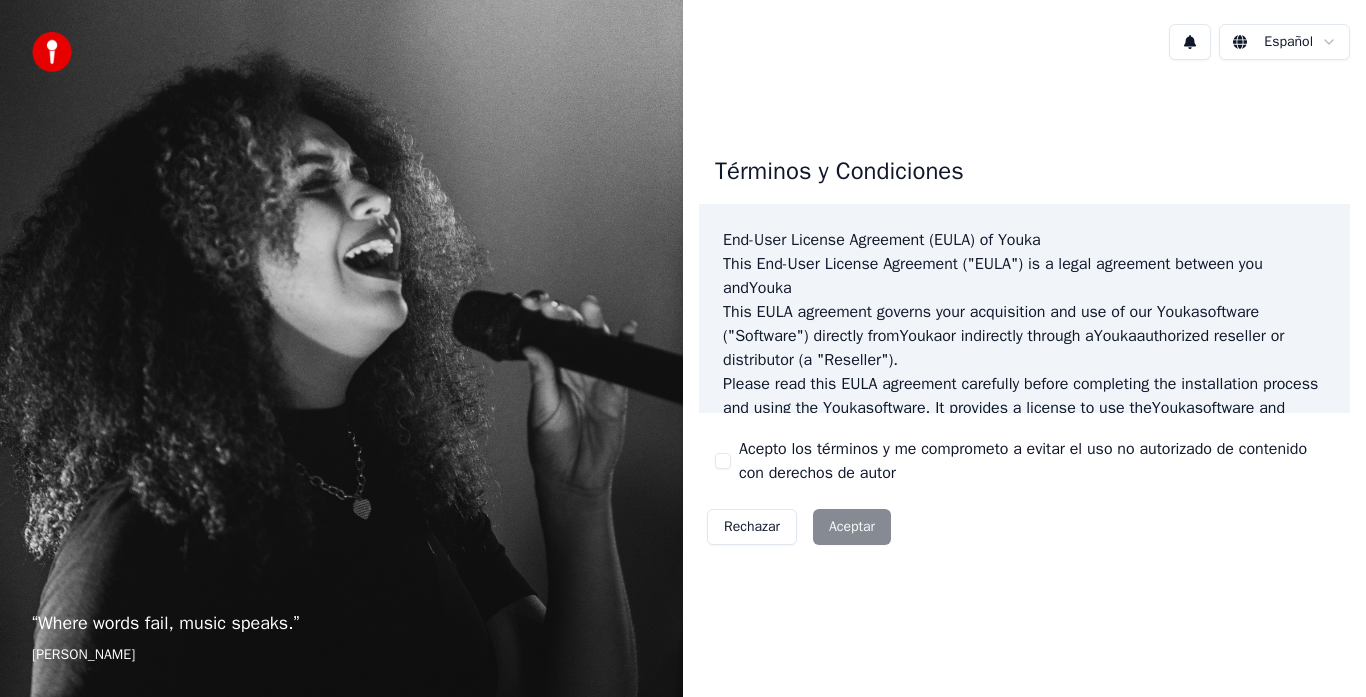 click on "Rechazar Aceptar" at bounding box center [799, 527] 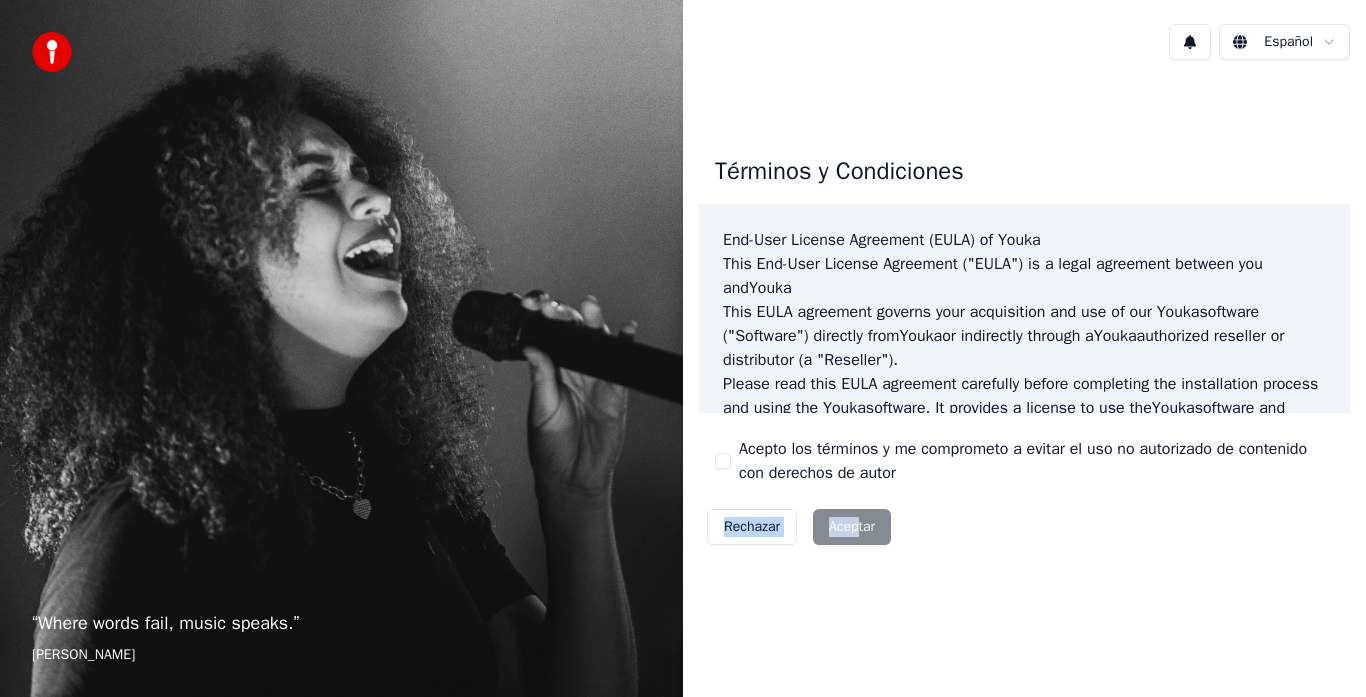 drag, startPoint x: 860, startPoint y: 525, endPoint x: 1056, endPoint y: 605, distance: 211.69789 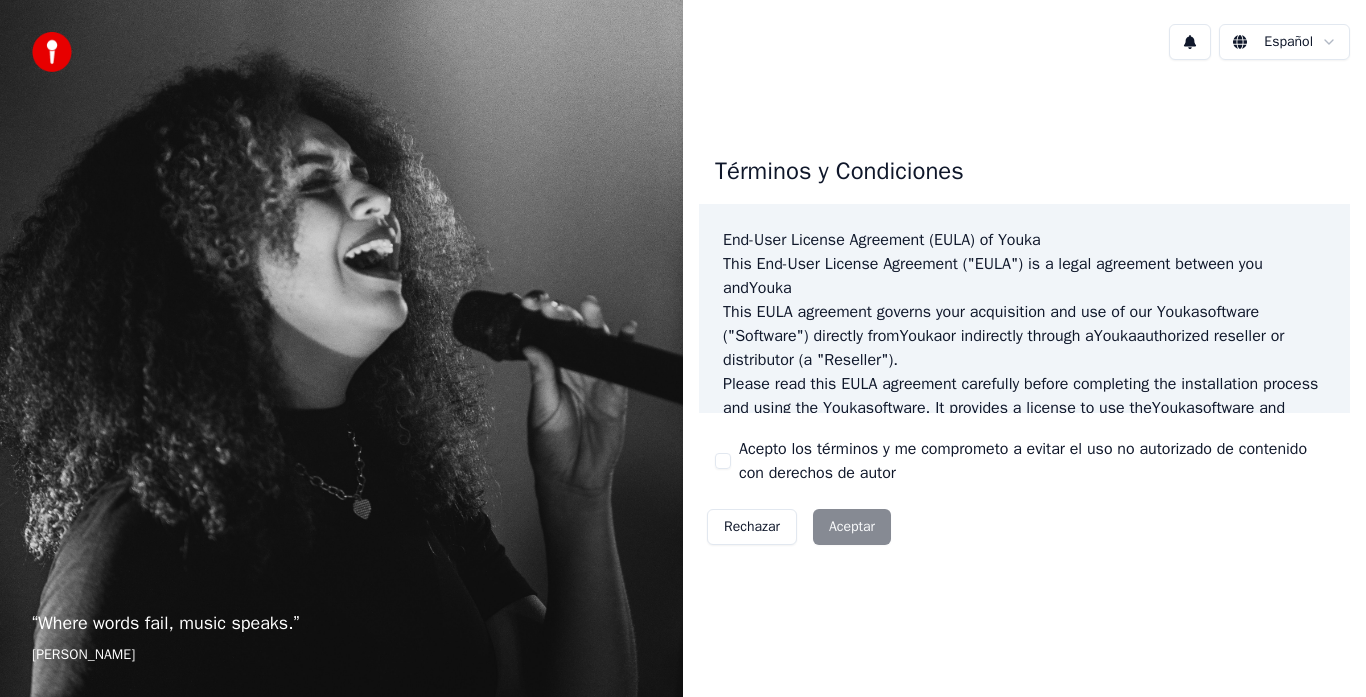 click on "Rechazar Aceptar" at bounding box center [799, 527] 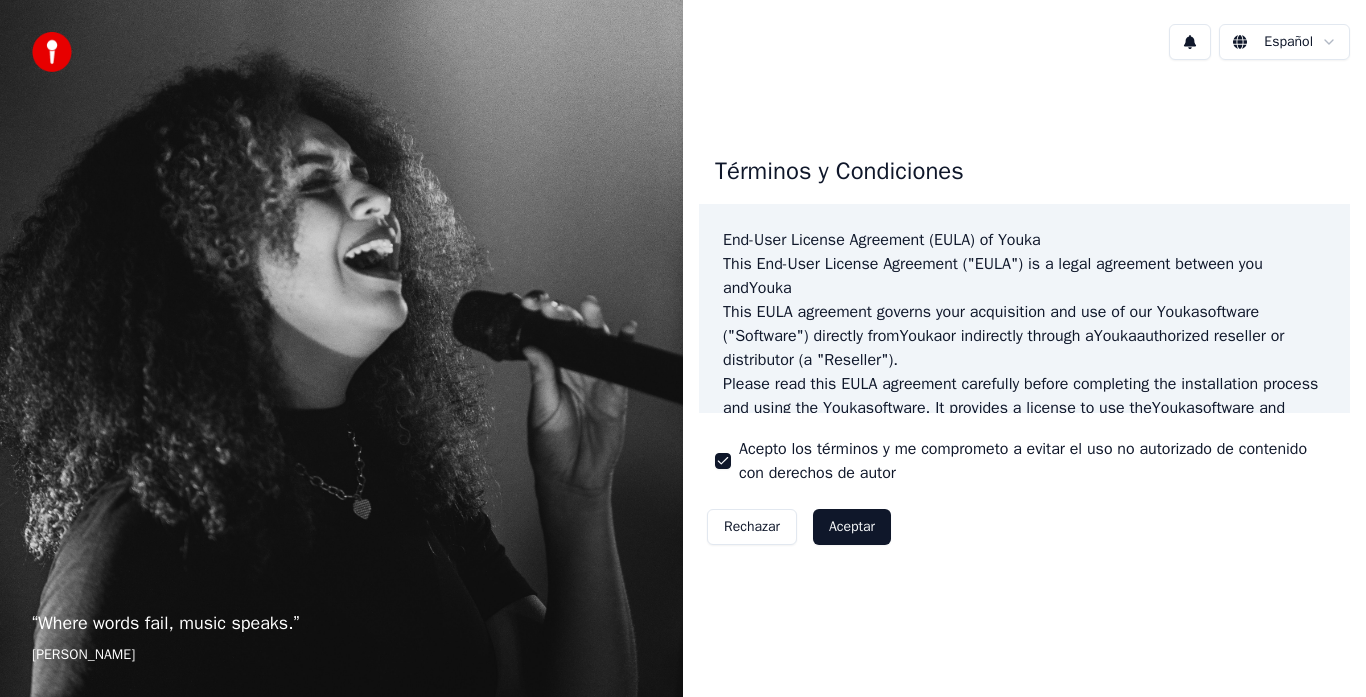 click on "Aceptar" at bounding box center (852, 527) 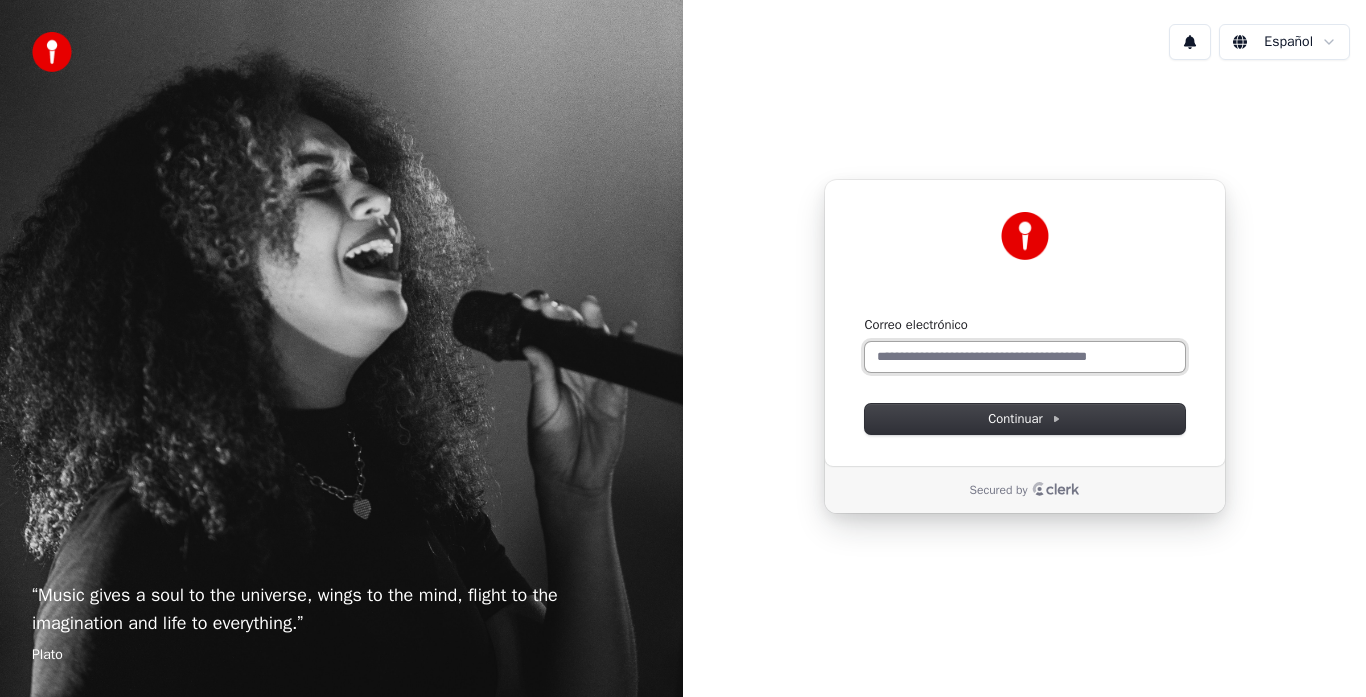 click on "Correo electrónico" at bounding box center (1025, 357) 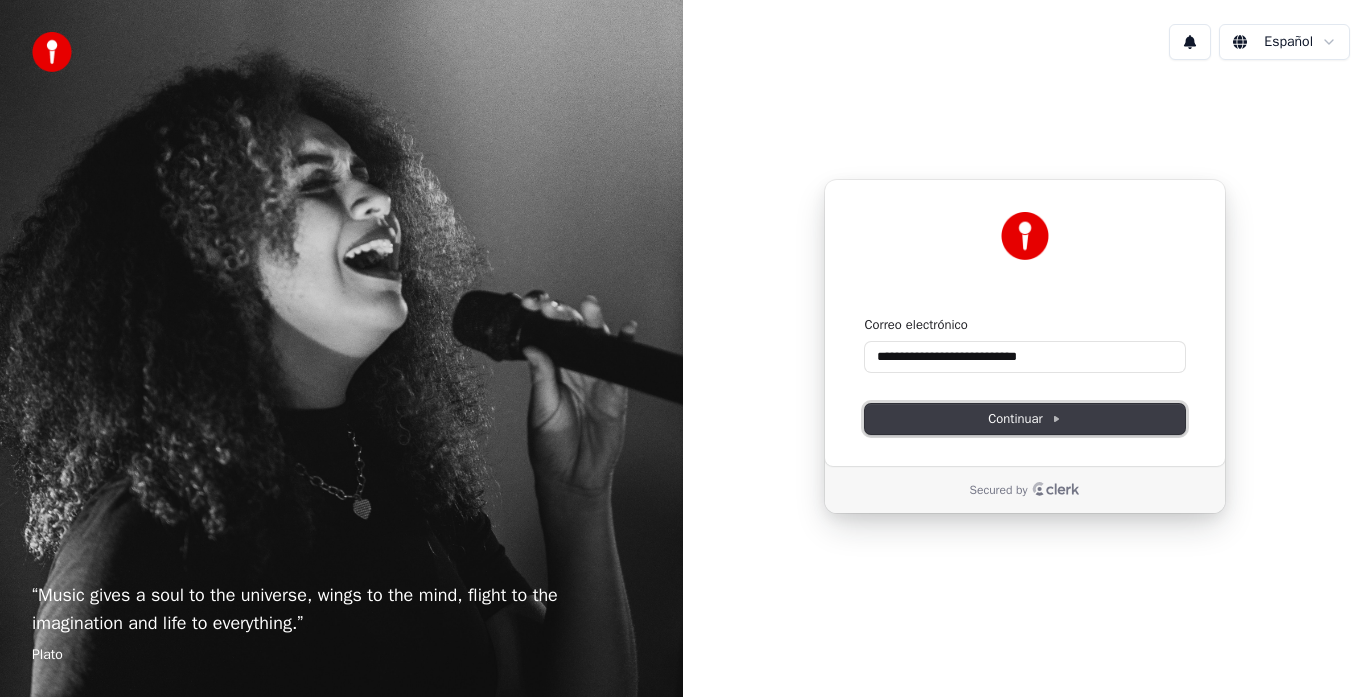 click on "Continuar" at bounding box center (1024, 419) 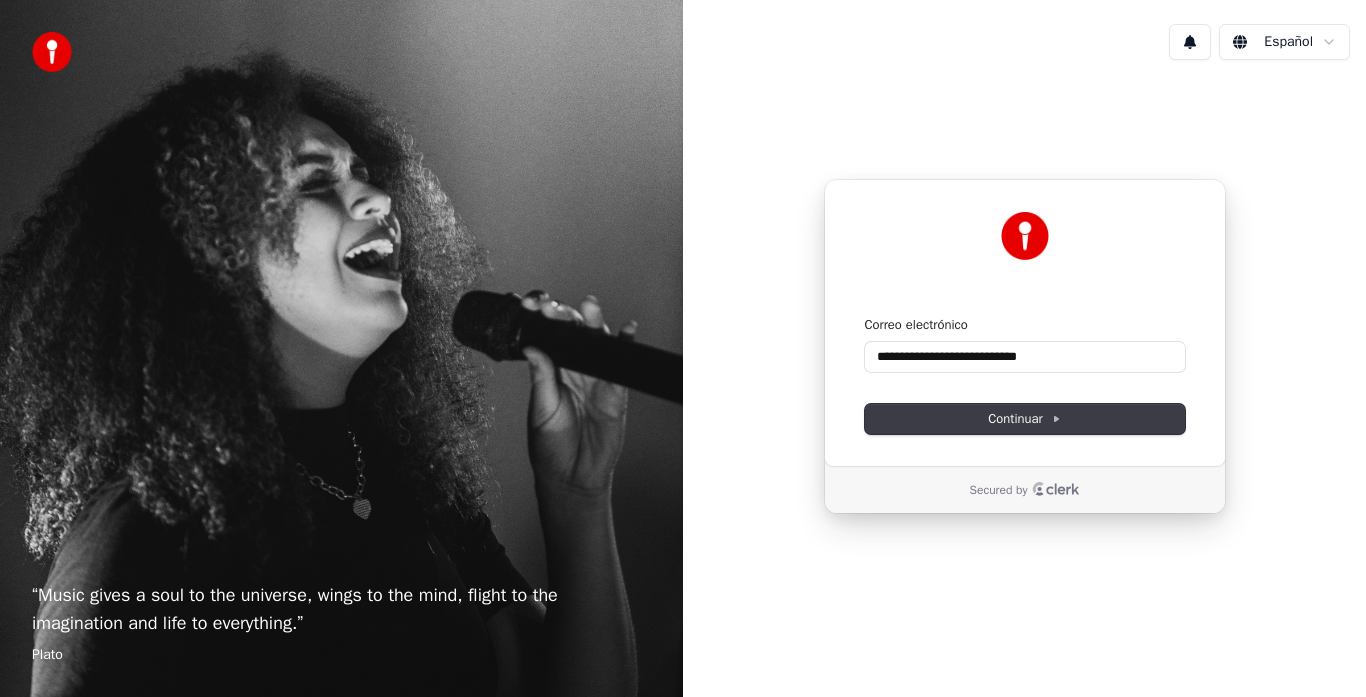 type on "**********" 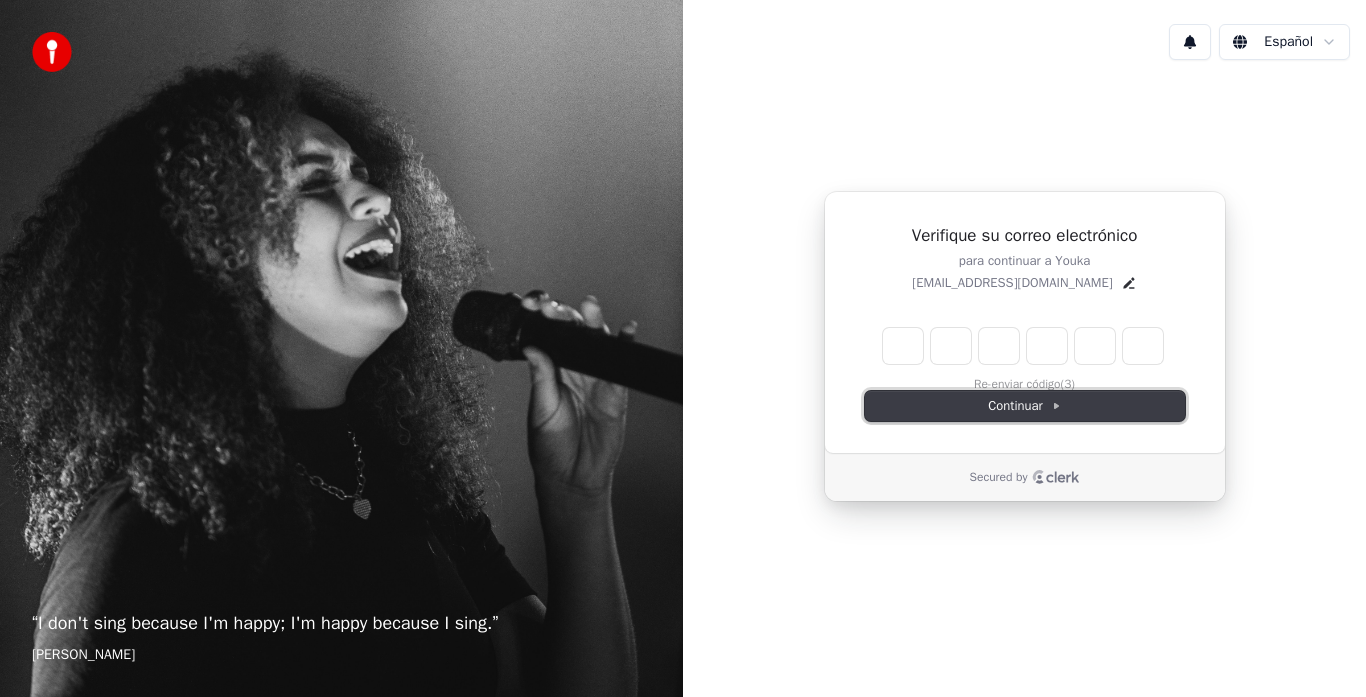 click on "Continuar" at bounding box center (1024, 406) 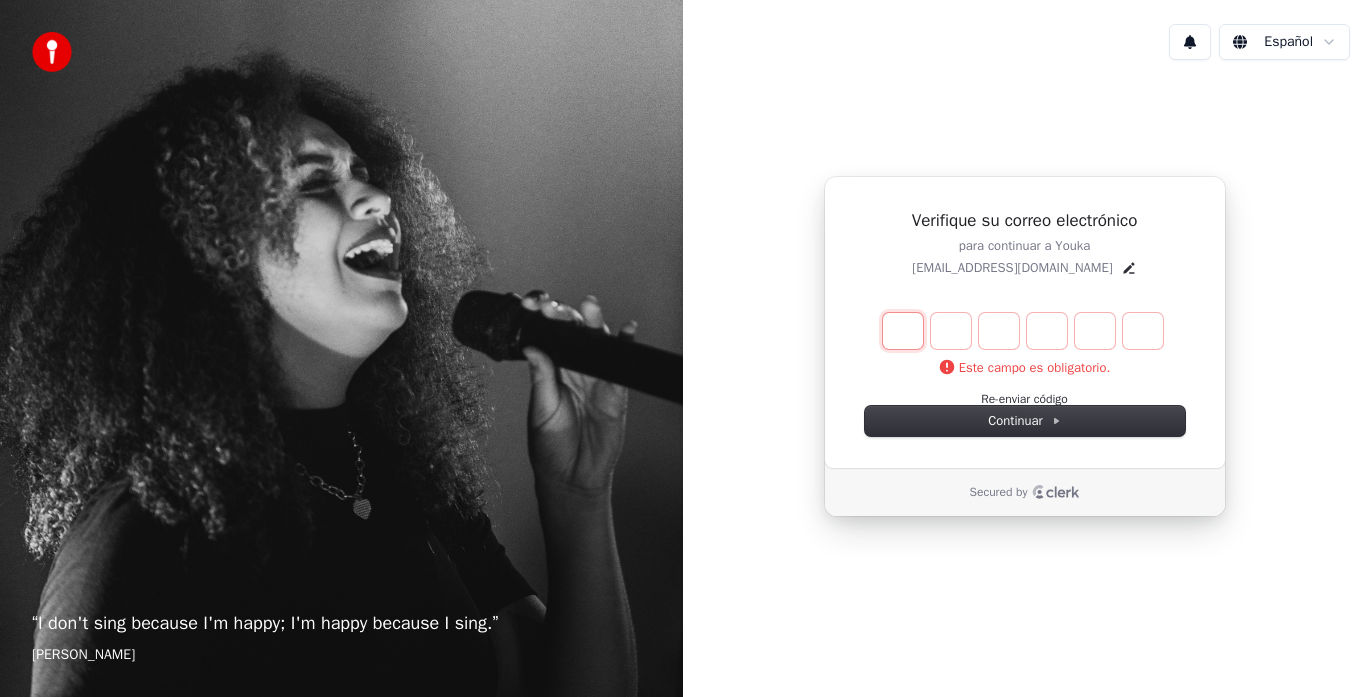 click at bounding box center [903, 331] 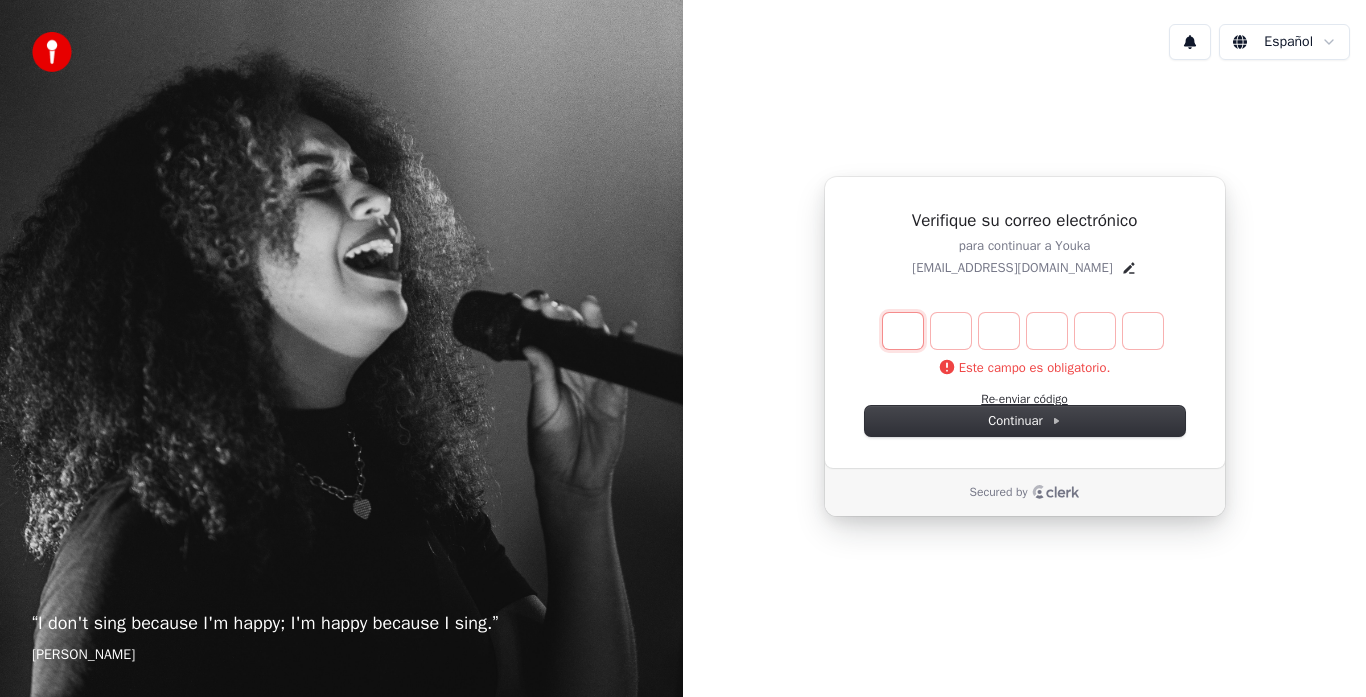 type on "*" 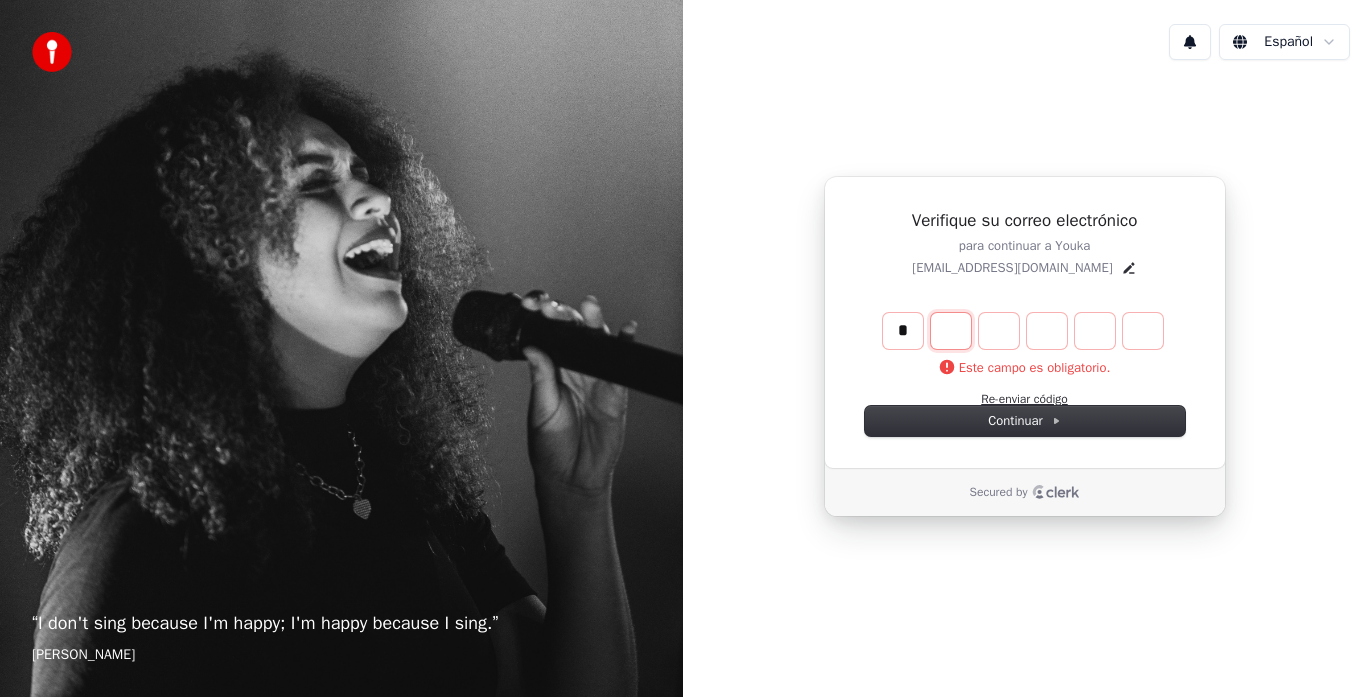 type on "*" 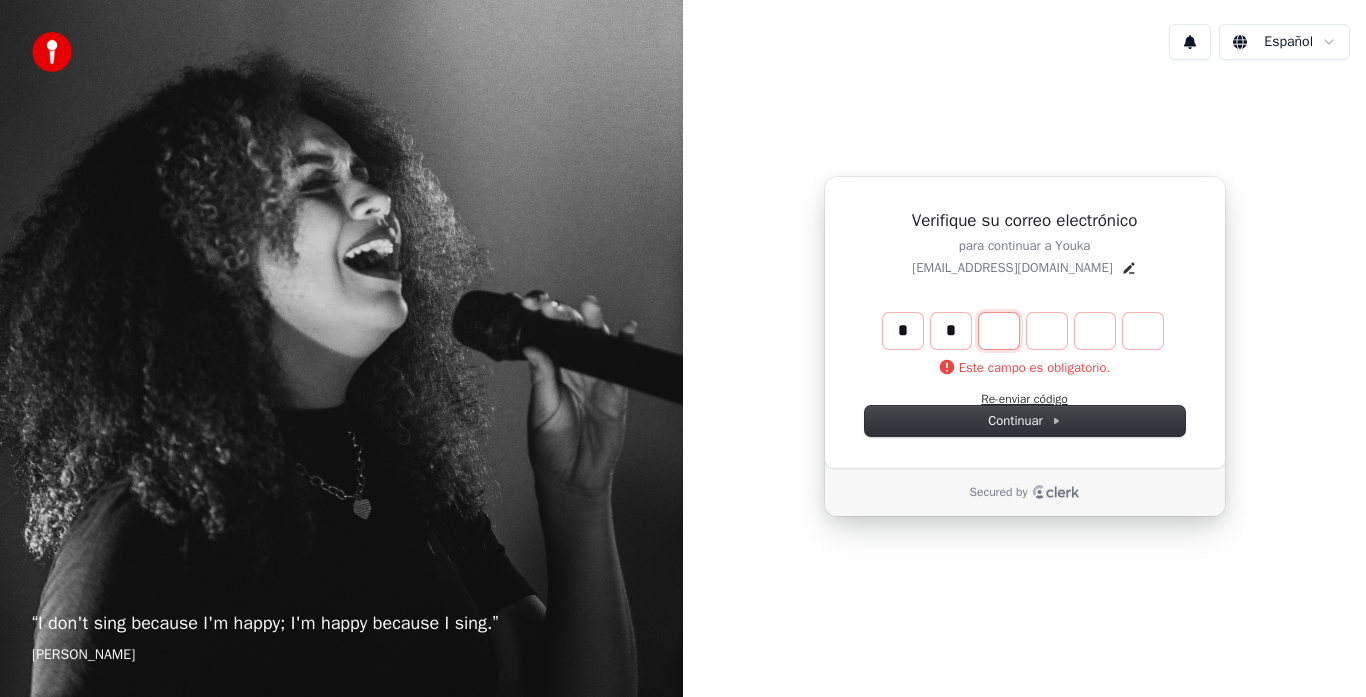type on "*" 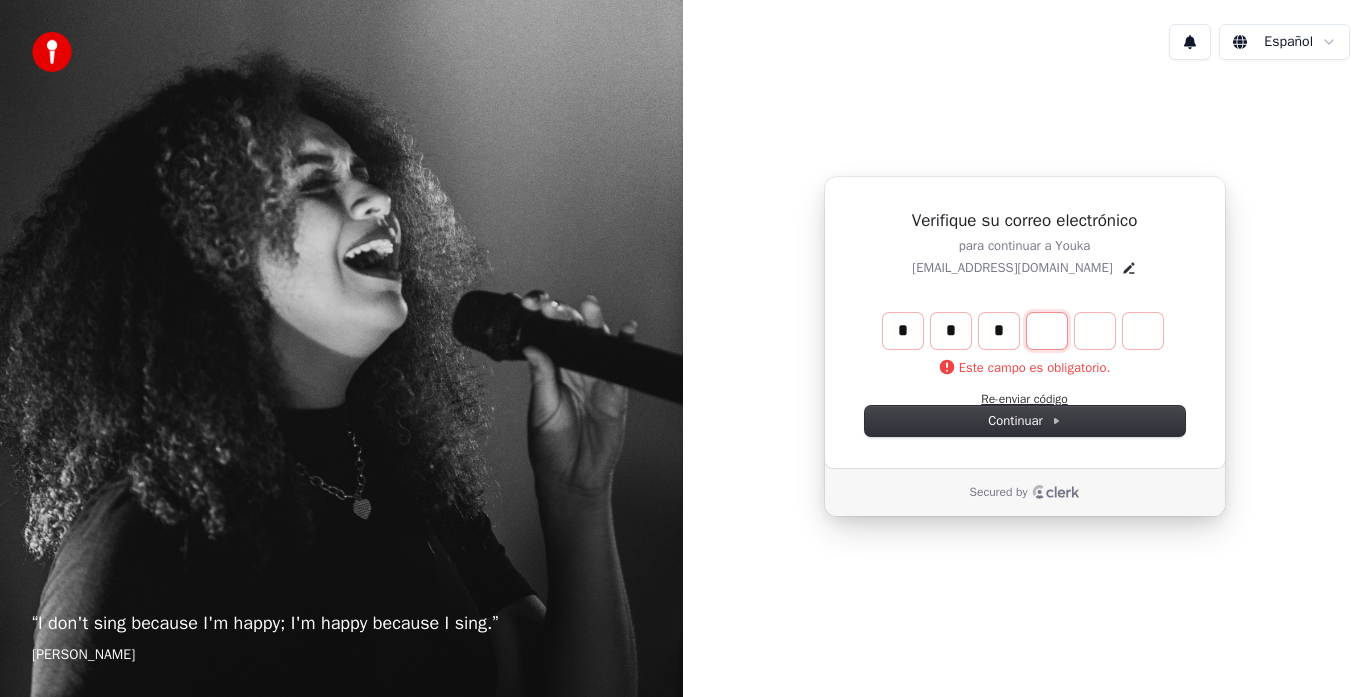 type on "*" 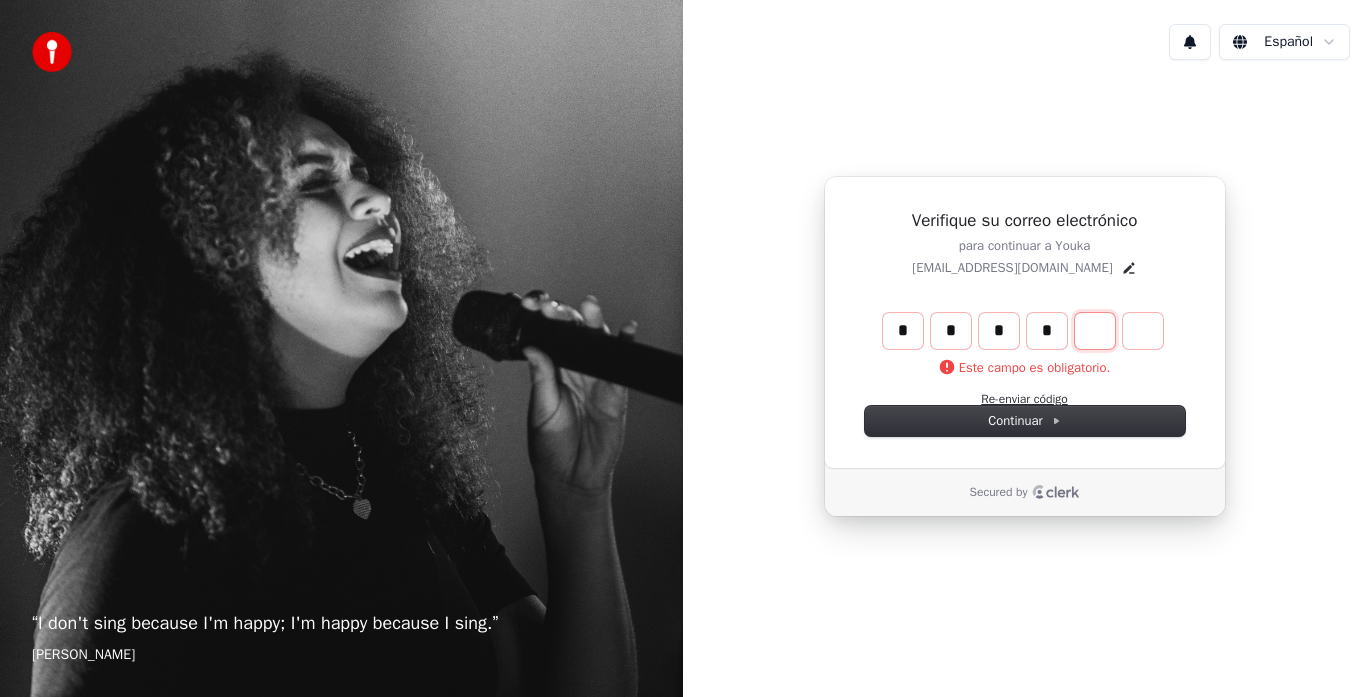 type on "*" 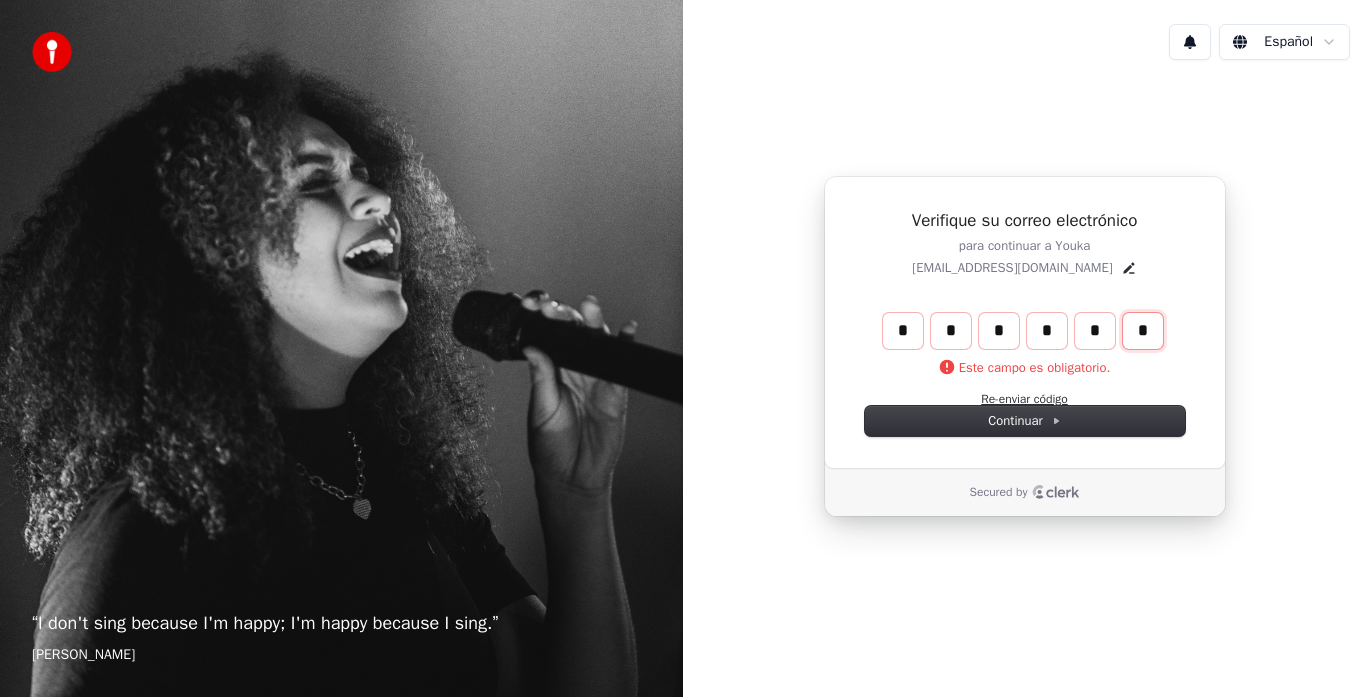 type on "*" 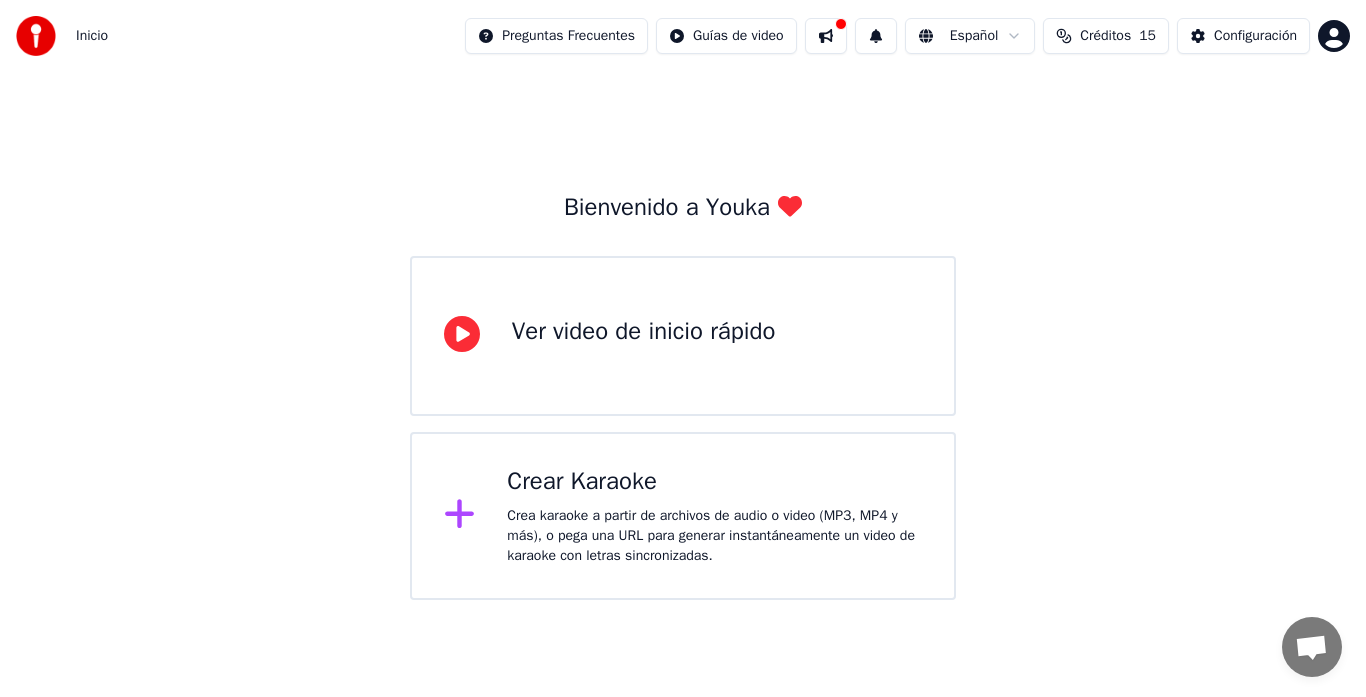 click on "Ver video de inicio rápido" at bounding box center [644, 332] 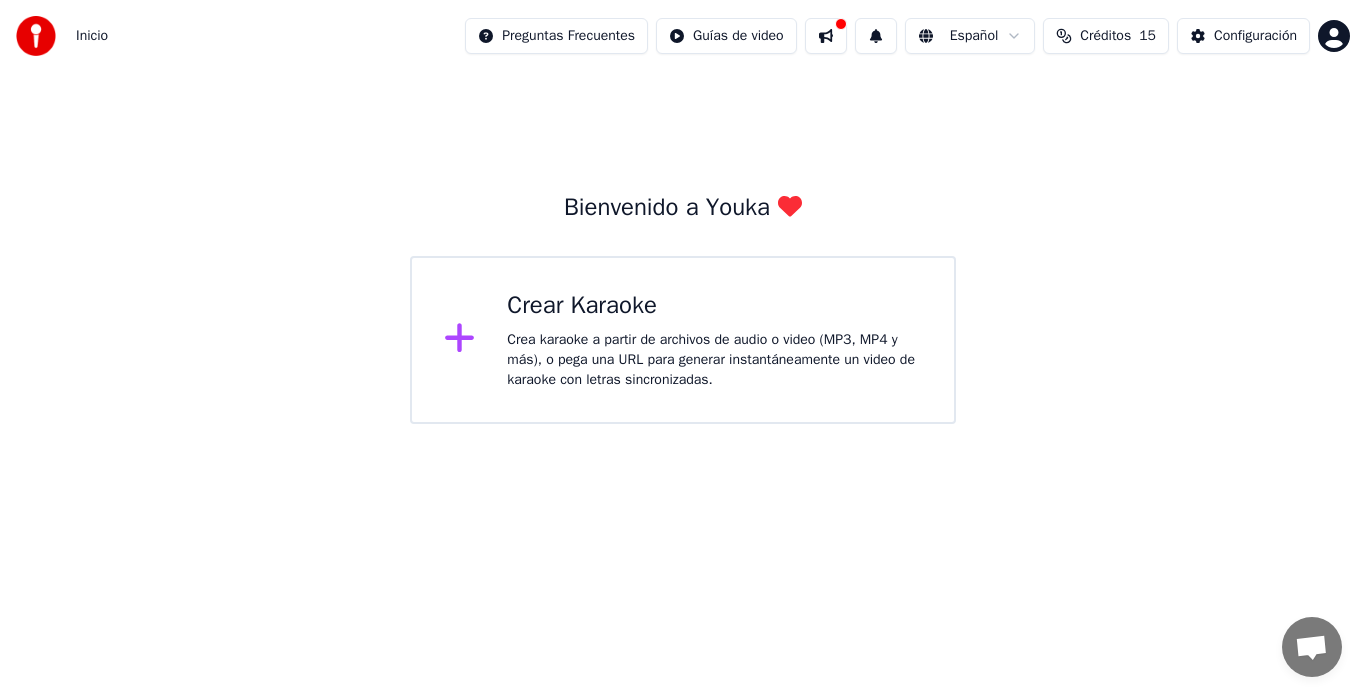 click on "Crear Karaoke" at bounding box center (714, 306) 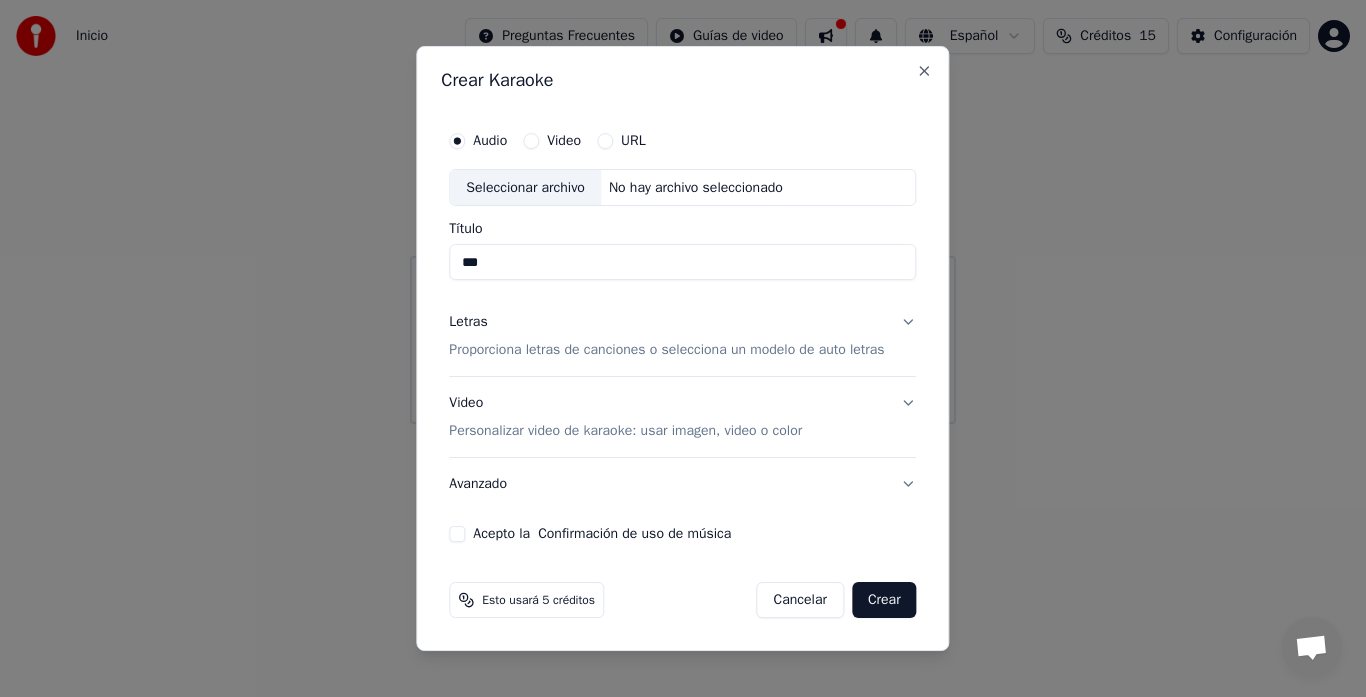 click on "Proporciona letras de canciones o selecciona un modelo de auto letras" at bounding box center (666, 351) 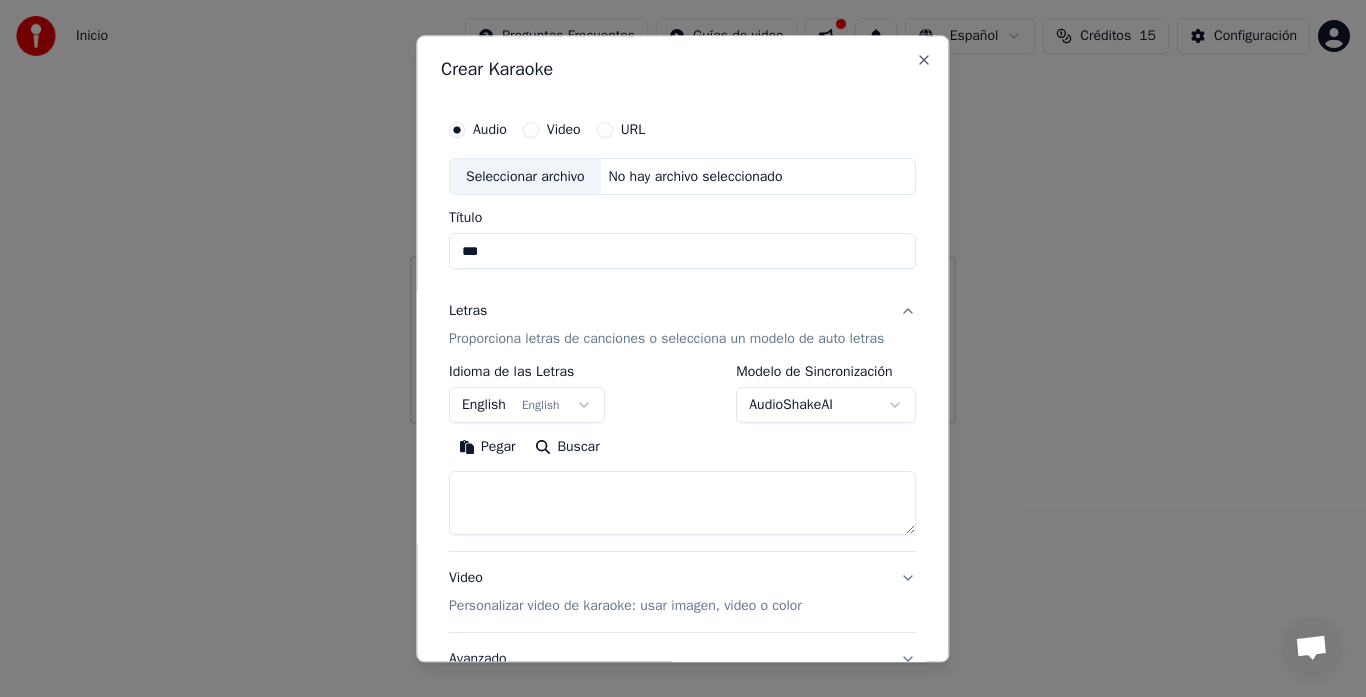 click on "Letras Proporciona letras de canciones o selecciona un modelo de auto letras" at bounding box center [682, 326] 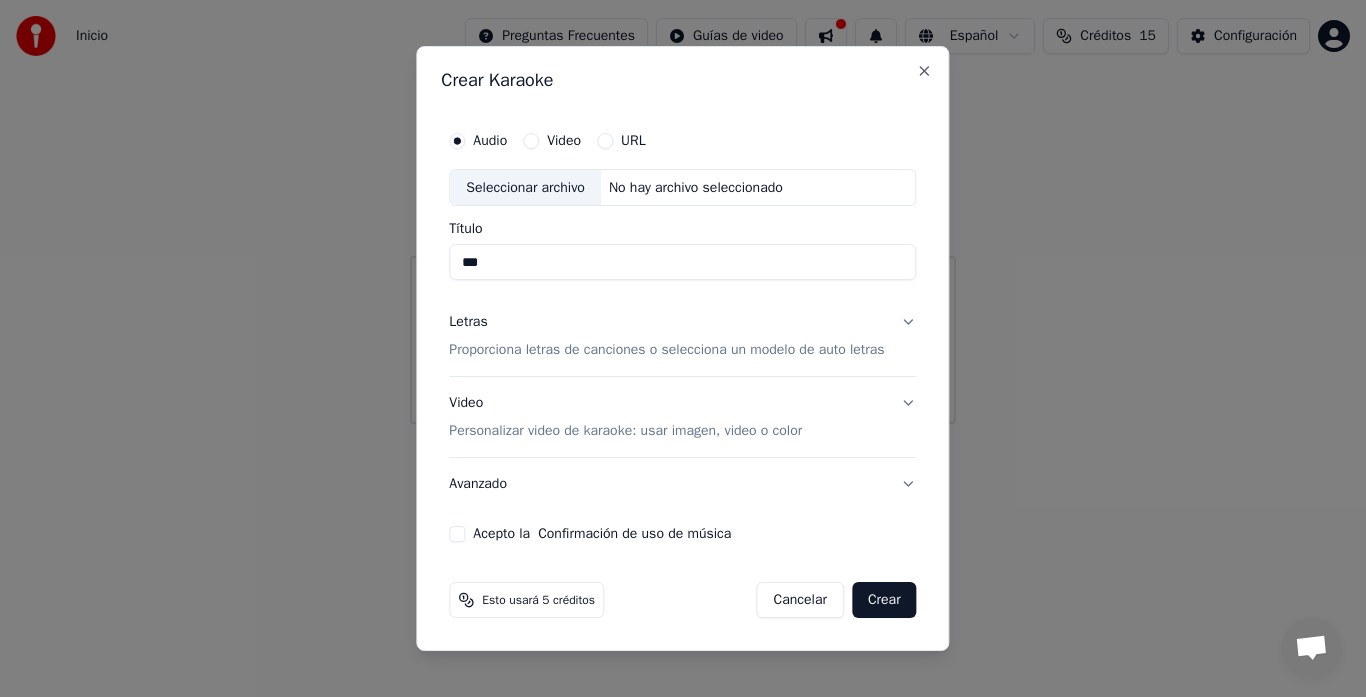 click on "Personalizar video de karaoke: usar imagen, video o color" at bounding box center [625, 431] 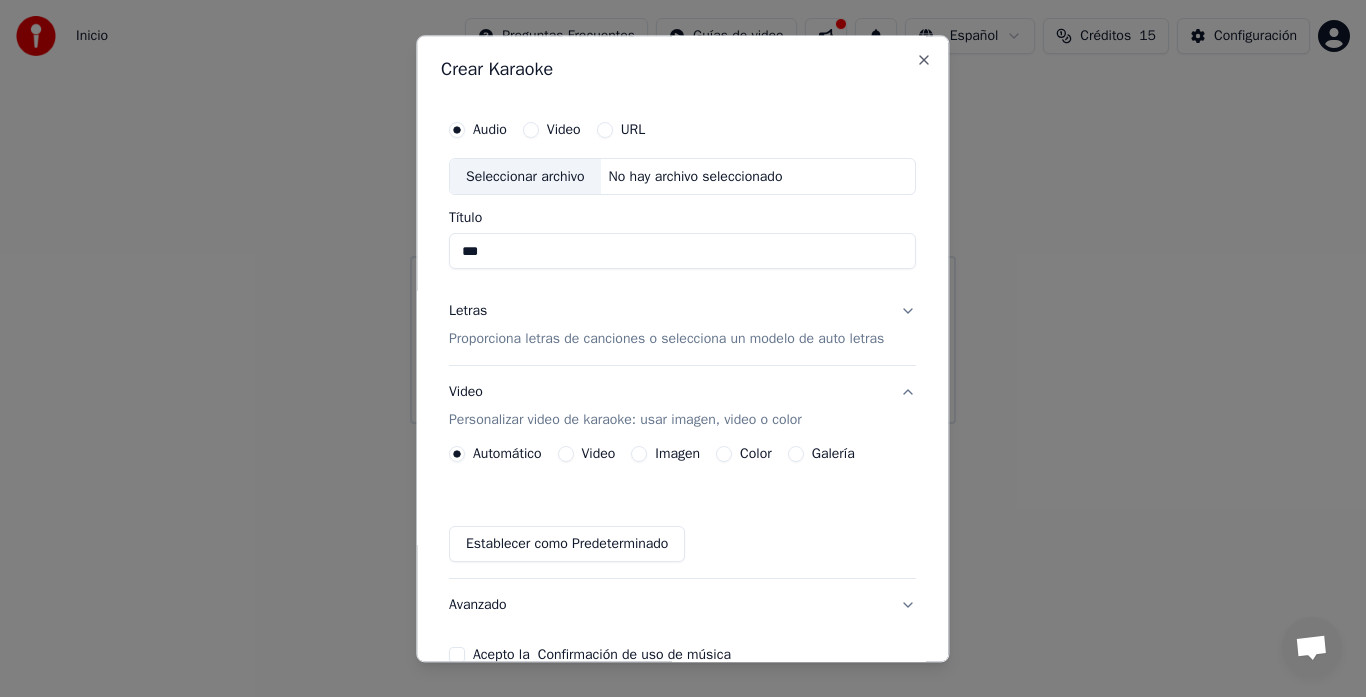 scroll, scrollTop: 100, scrollLeft: 0, axis: vertical 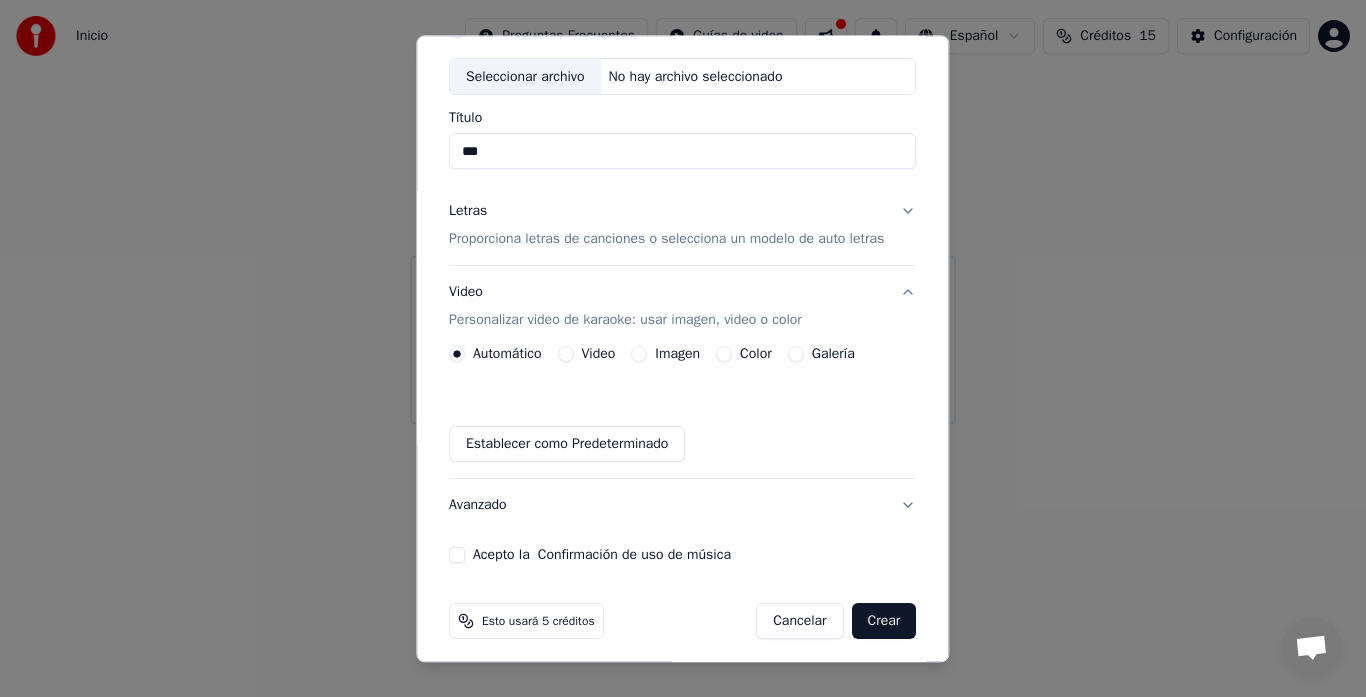 click on "Establecer como Predeterminado" at bounding box center (567, 445) 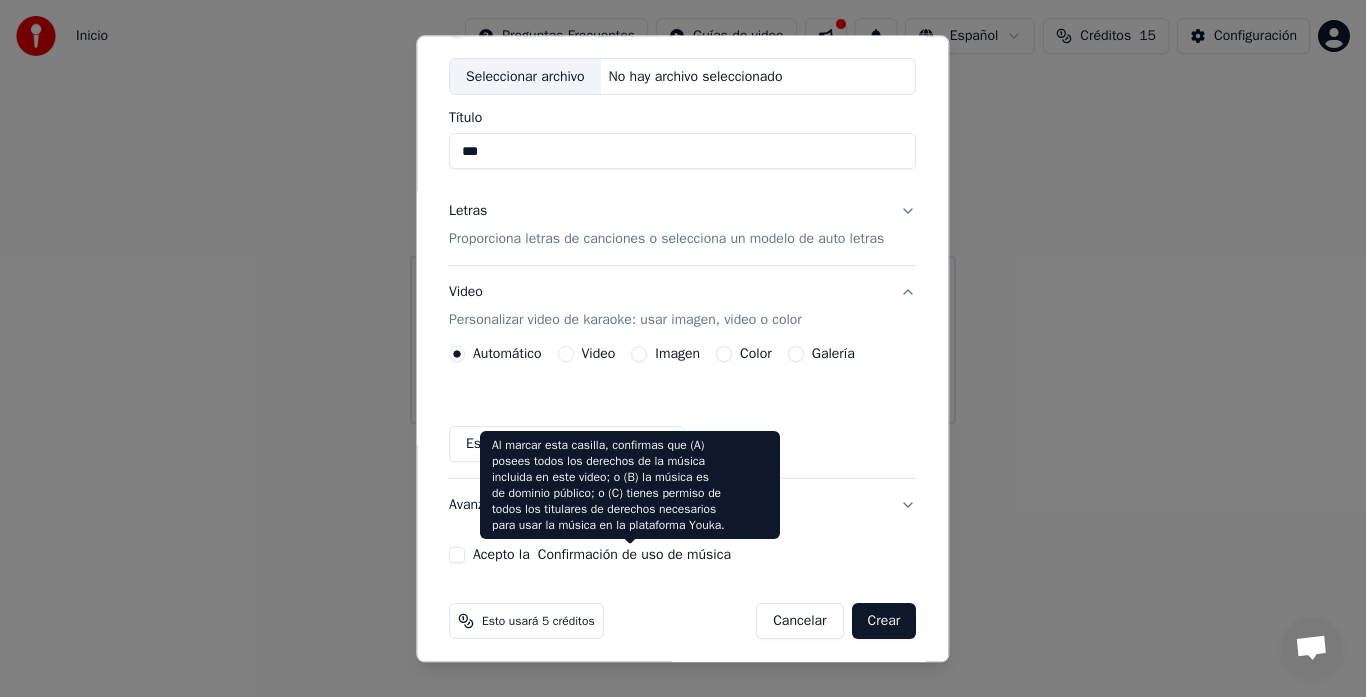 click on "Confirmación de uso de música" at bounding box center [634, 556] 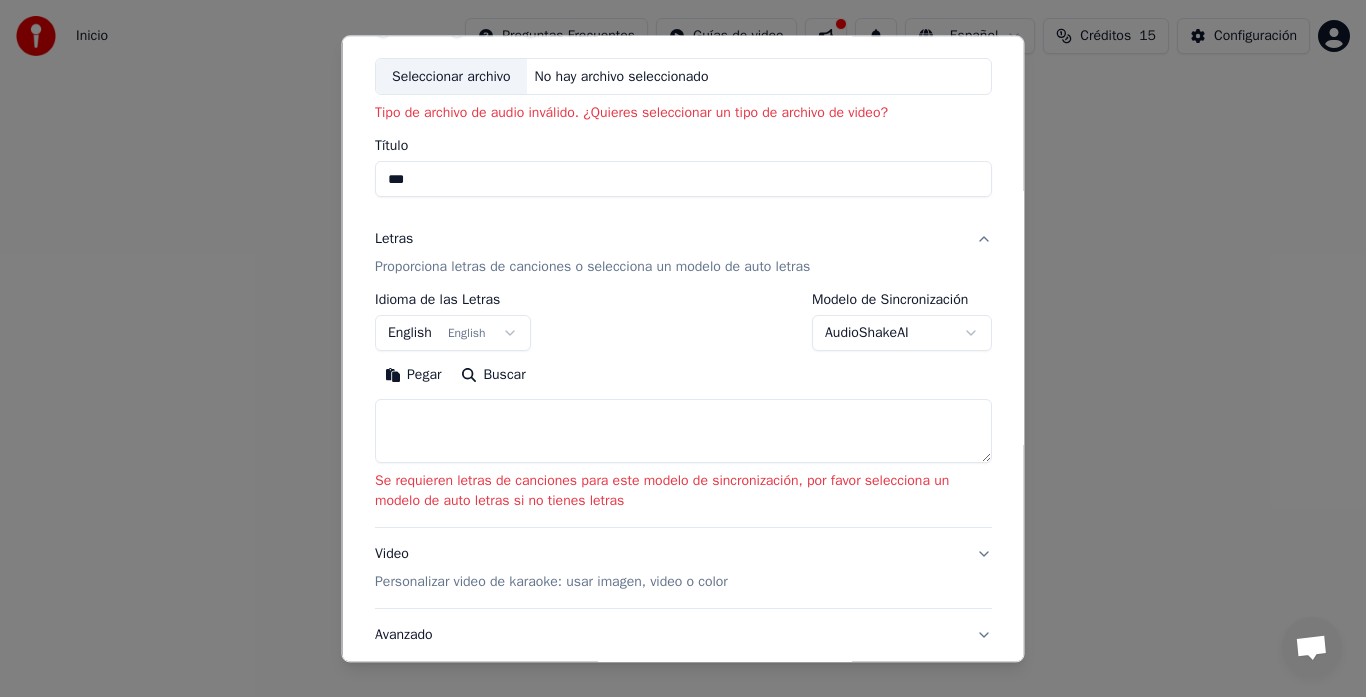 click on "Buscar" at bounding box center [493, 376] 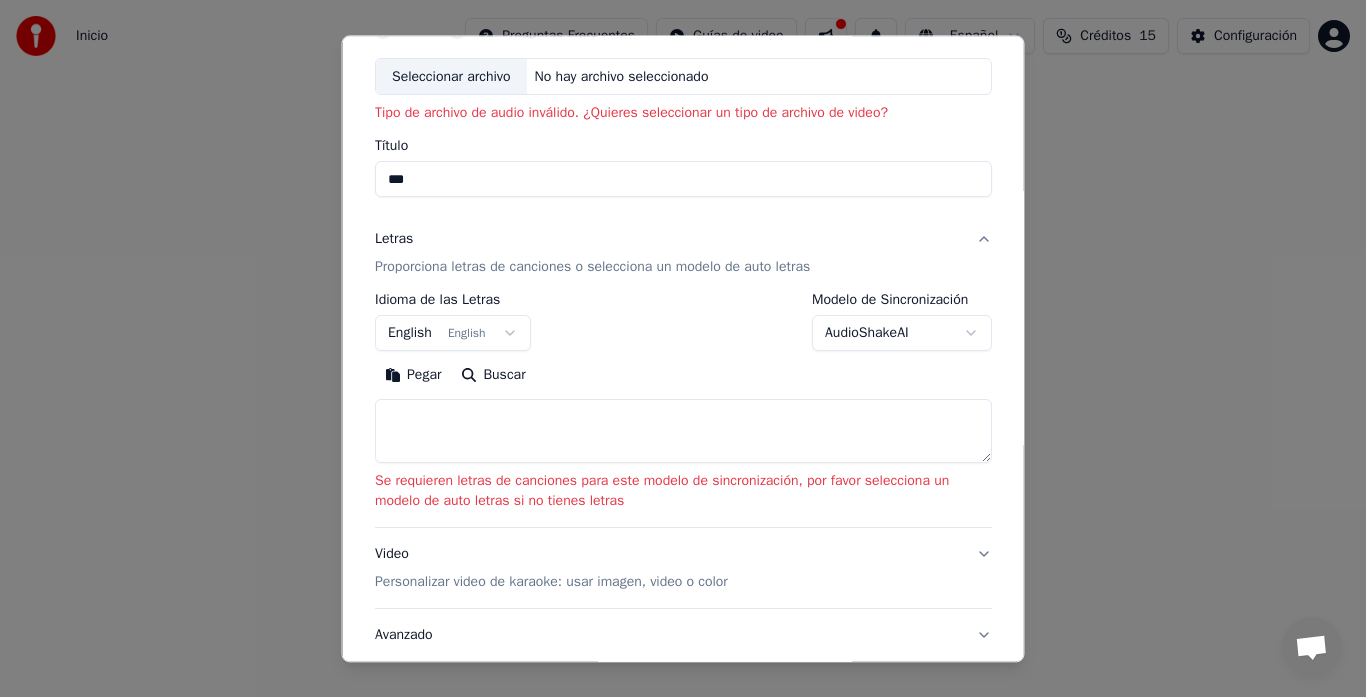 click on "Seleccionar archivo" at bounding box center (451, 77) 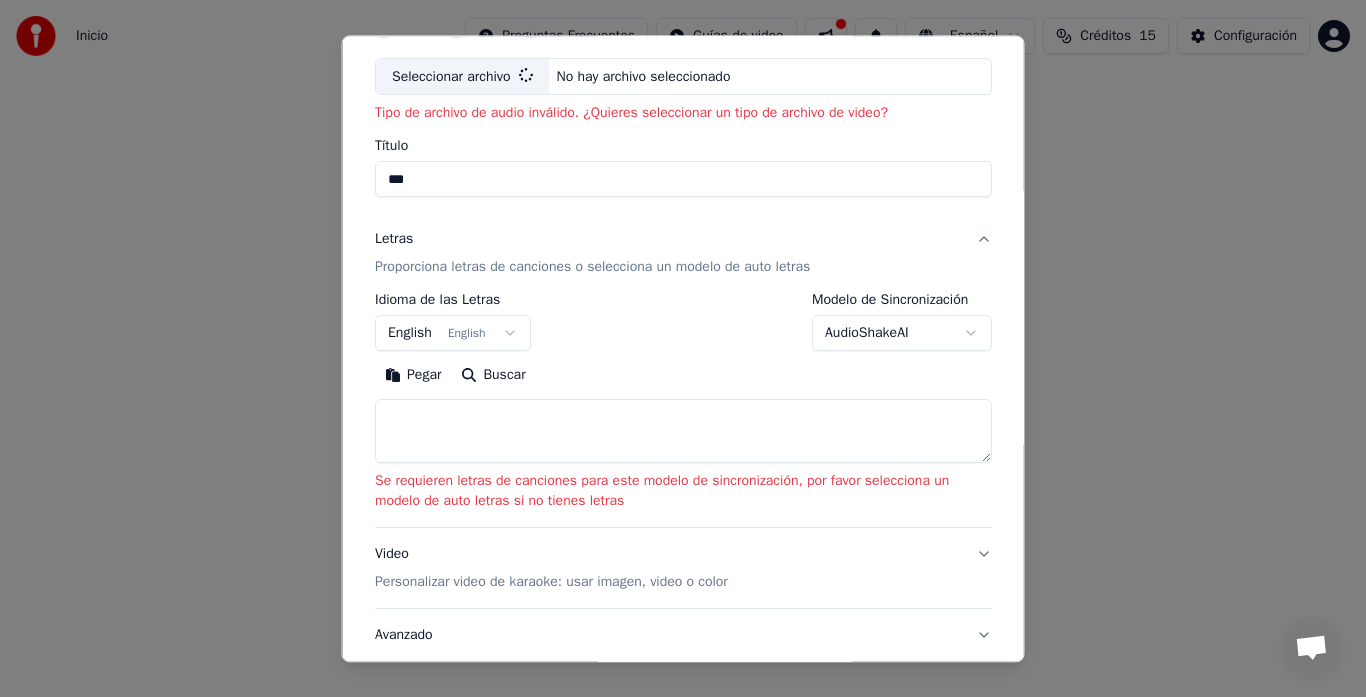 type on "**********" 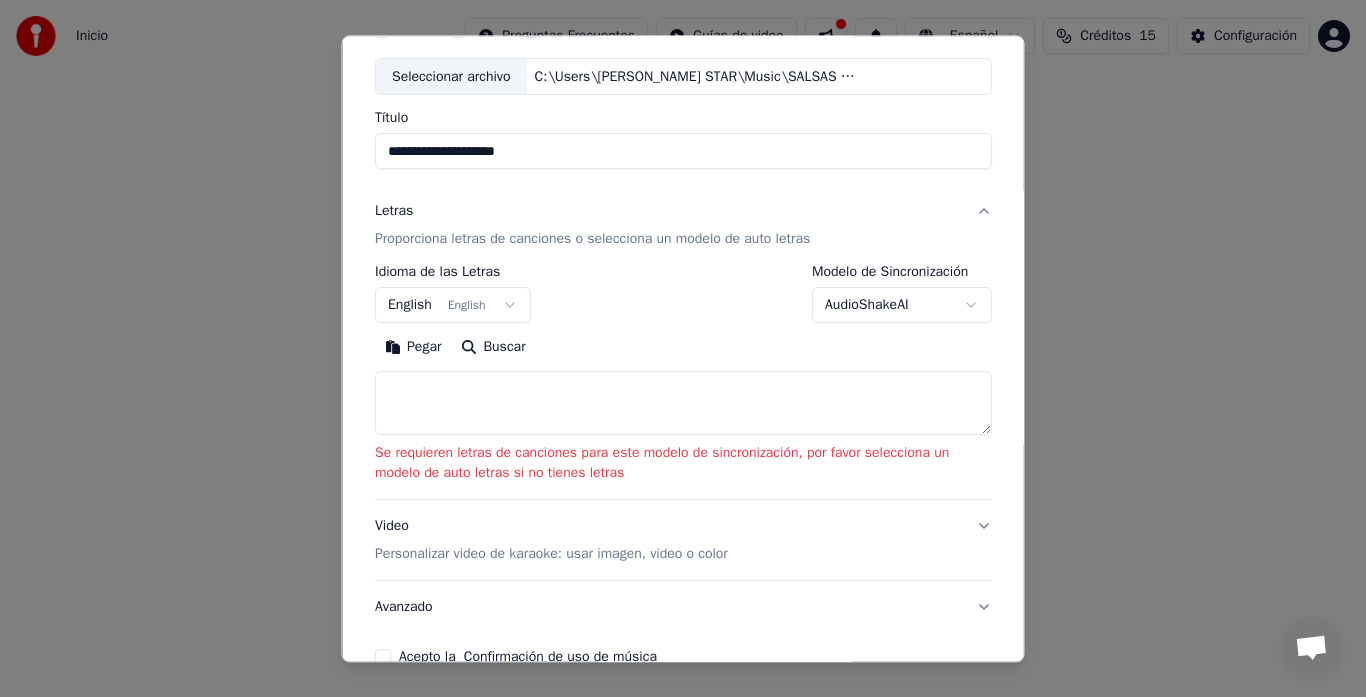 click on "English English" at bounding box center [453, 306] 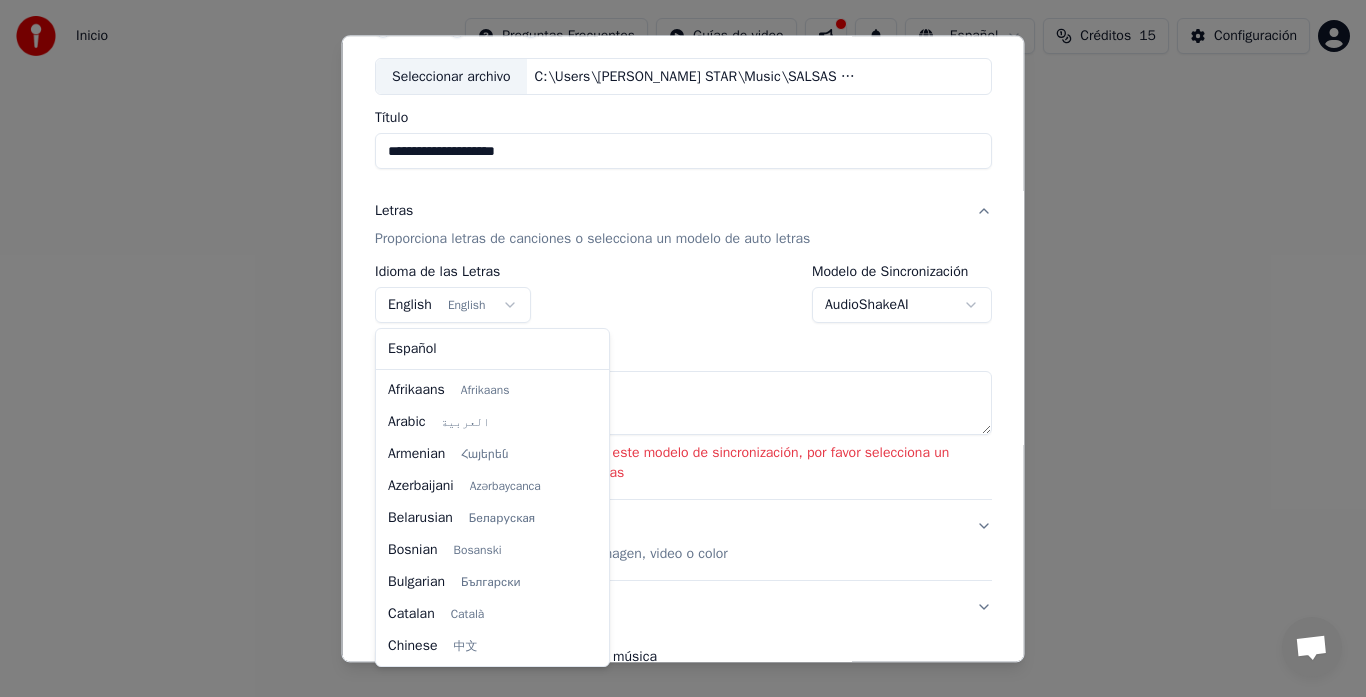 scroll, scrollTop: 160, scrollLeft: 0, axis: vertical 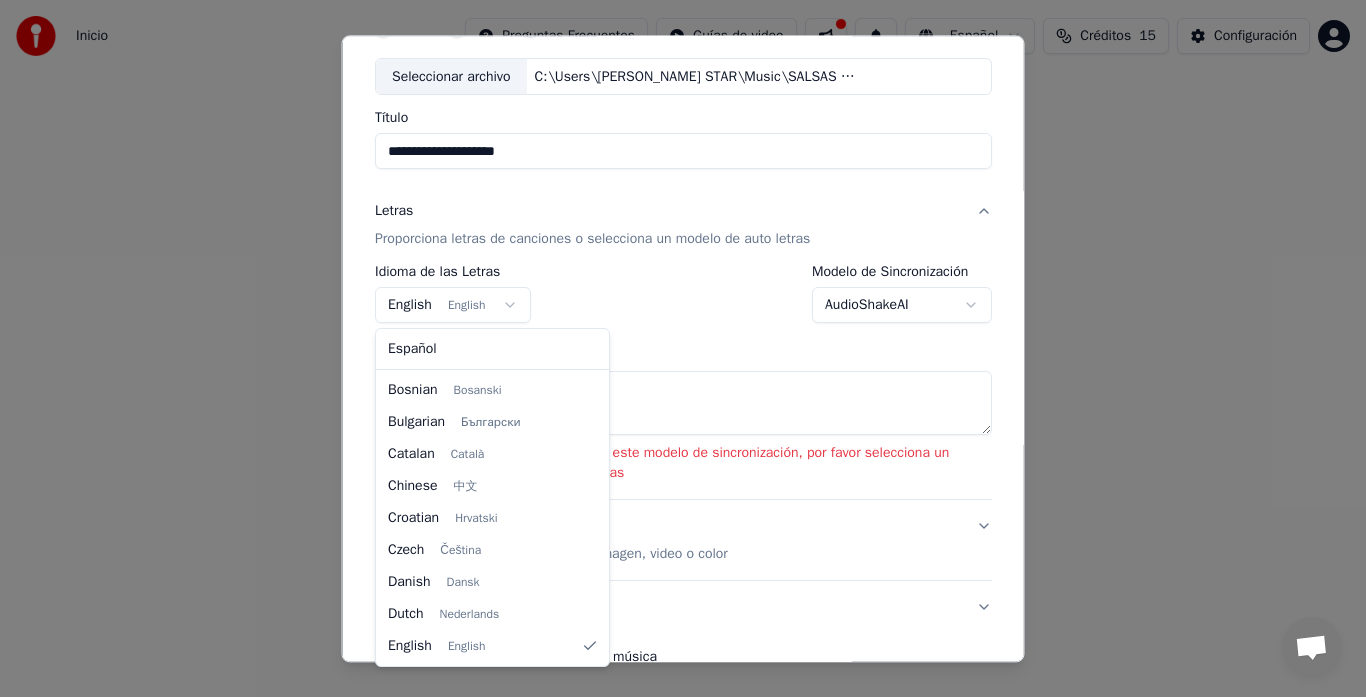 select on "**" 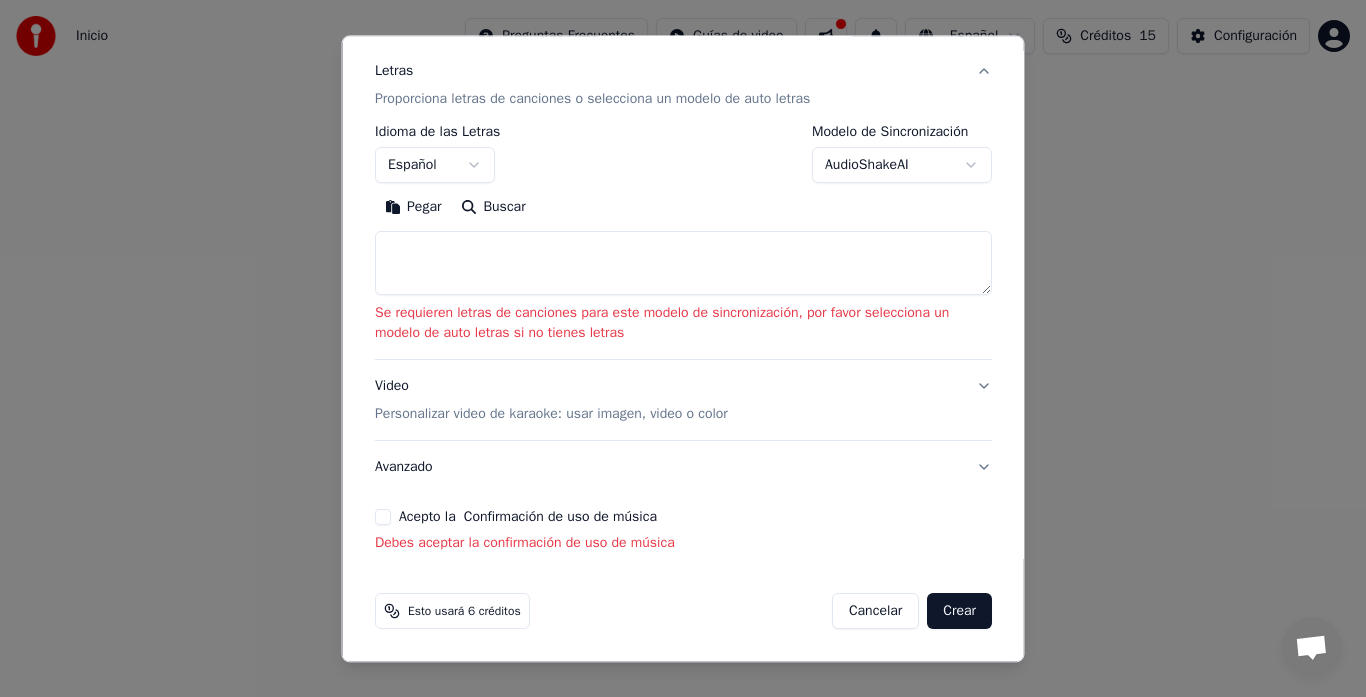 scroll, scrollTop: 0, scrollLeft: 0, axis: both 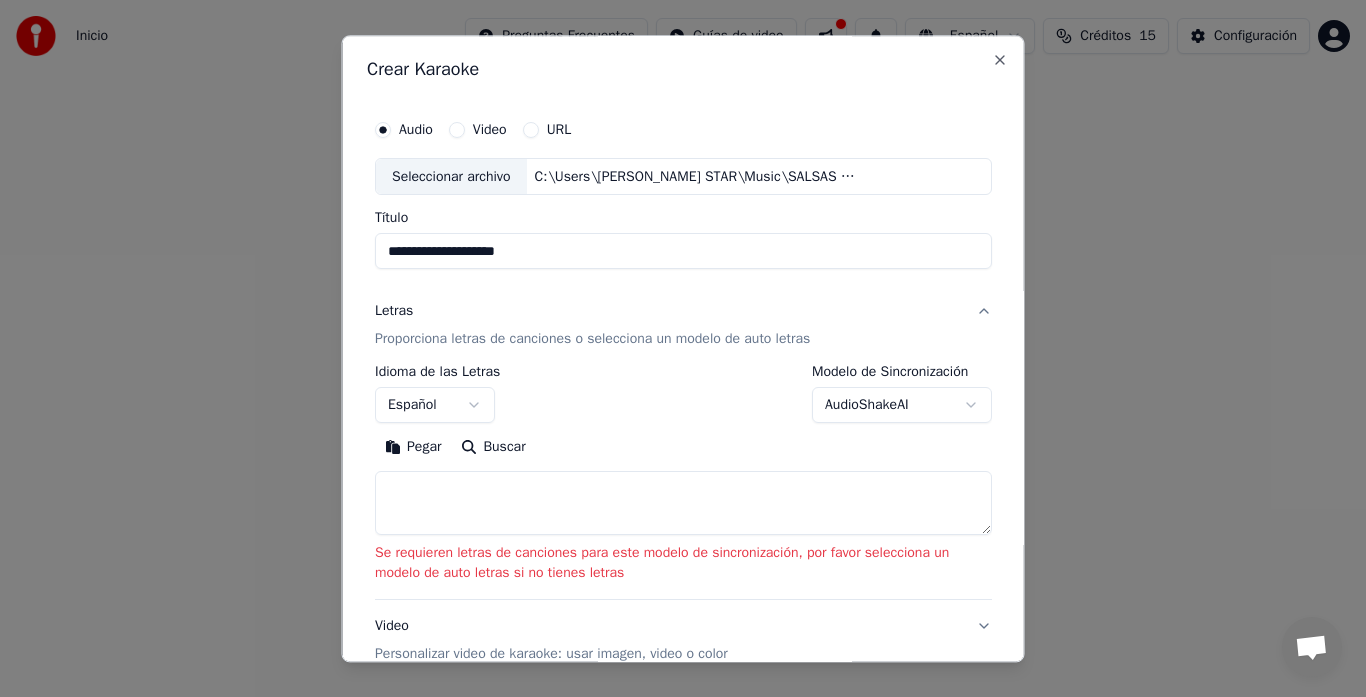 click on "Video" at bounding box center (489, 130) 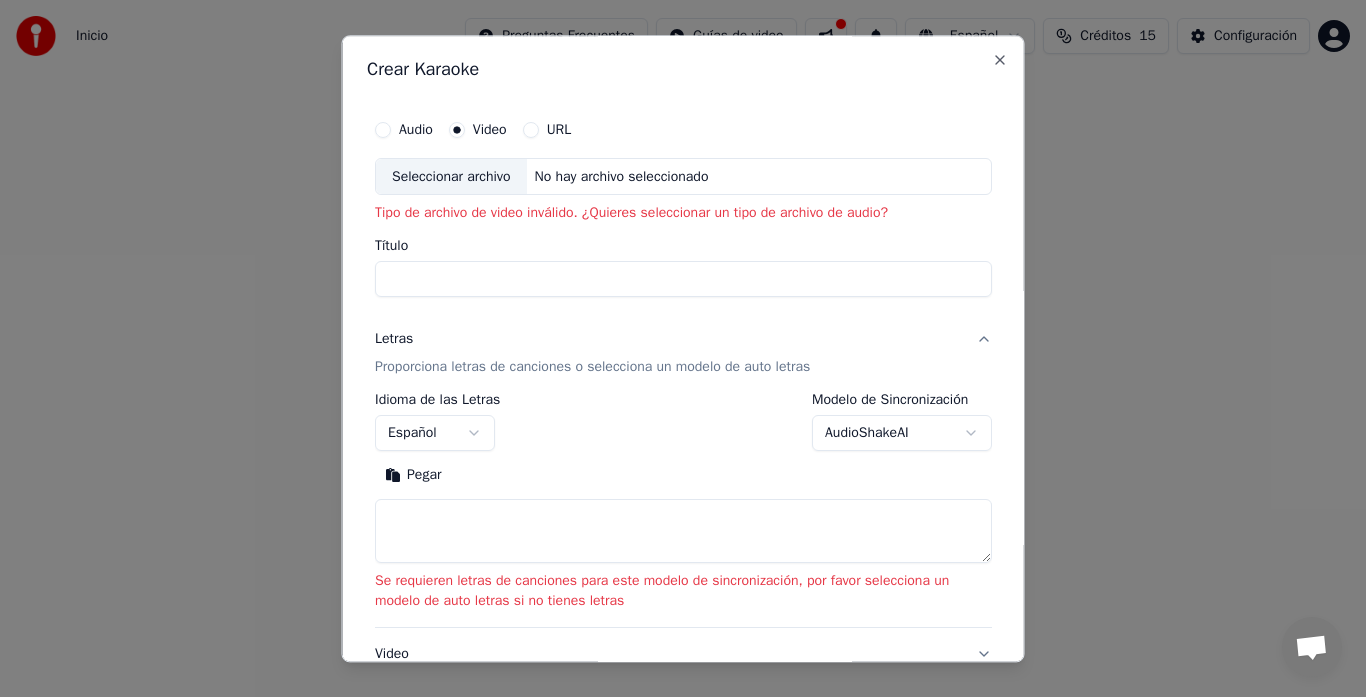 click on "Título" at bounding box center [683, 280] 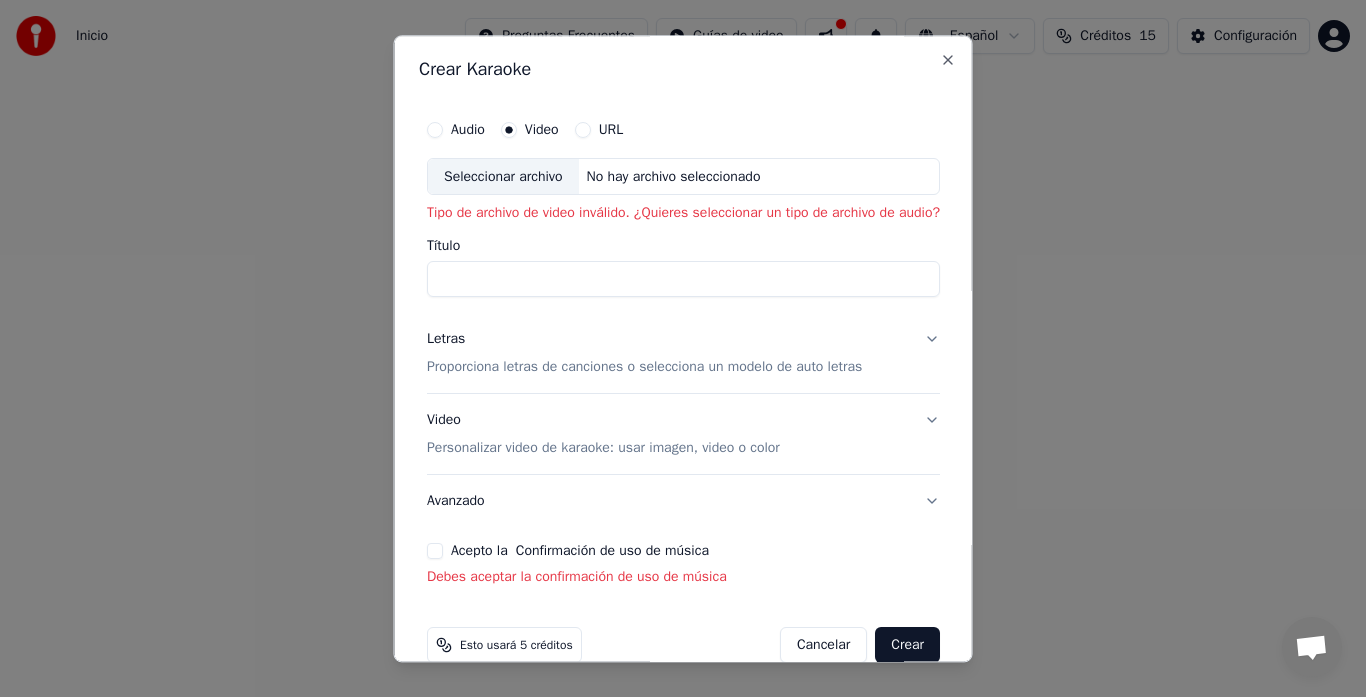 click on "Título" at bounding box center [683, 280] 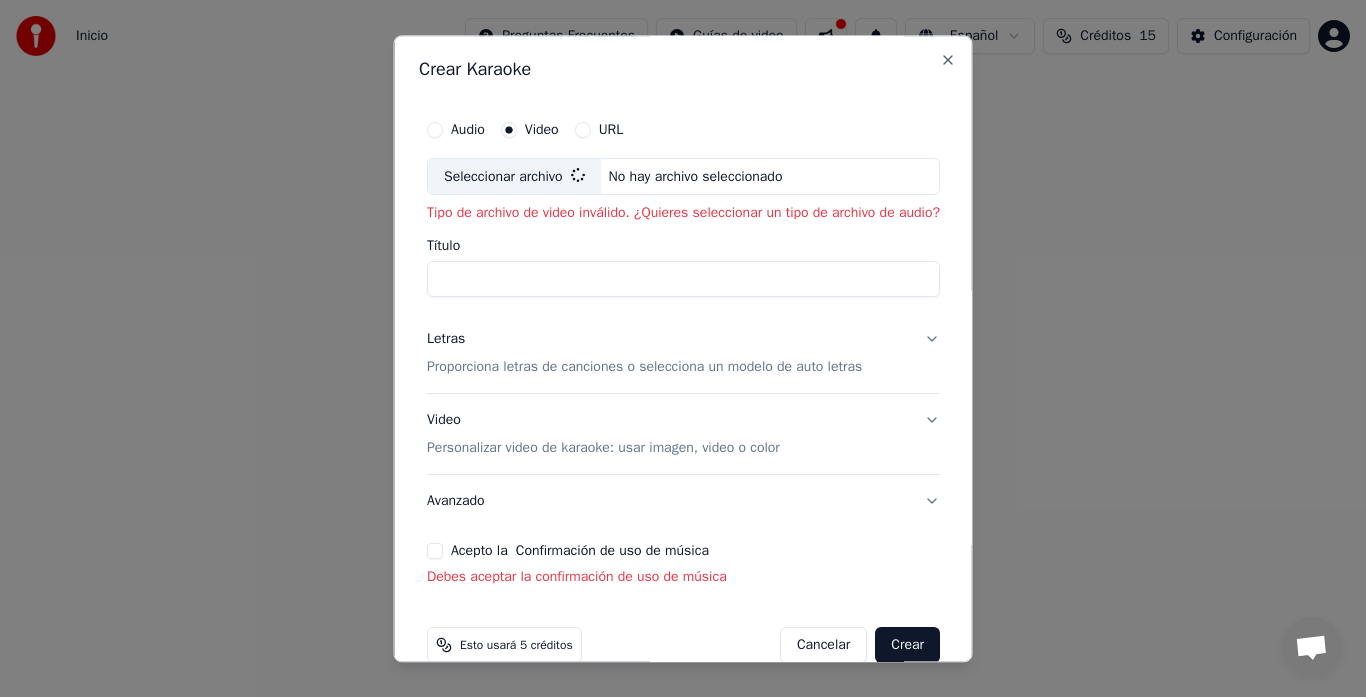 type on "**********" 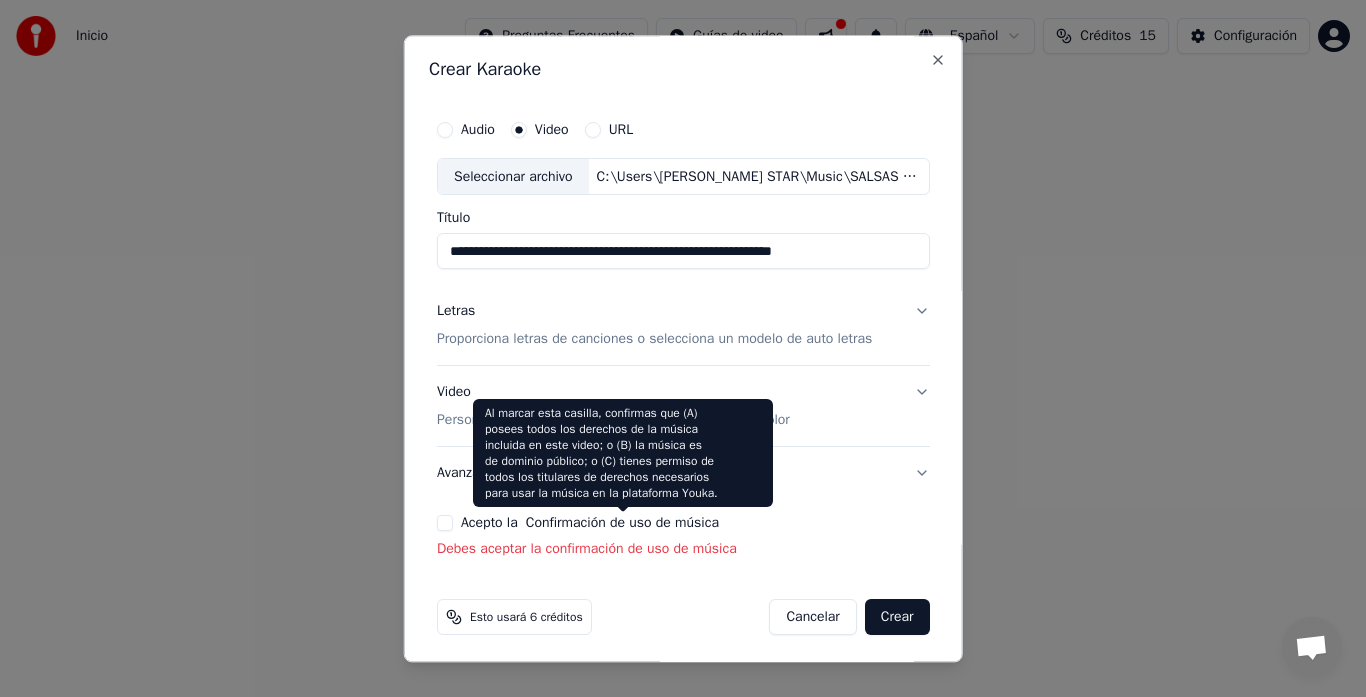 click on "Confirmación de uso de música" at bounding box center (622, 524) 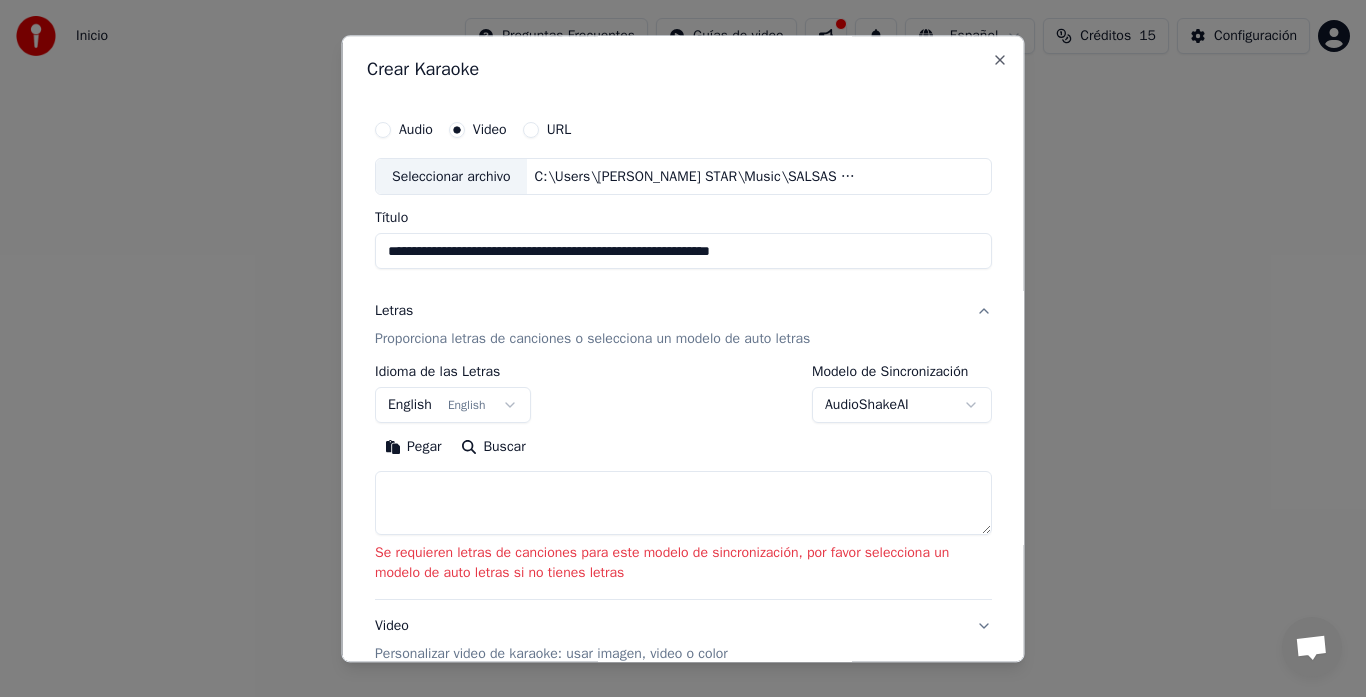 click on "Se requieren letras de canciones para este modelo de sincronización, por favor selecciona un modelo de auto letras si no tienes letras" at bounding box center (683, 564) 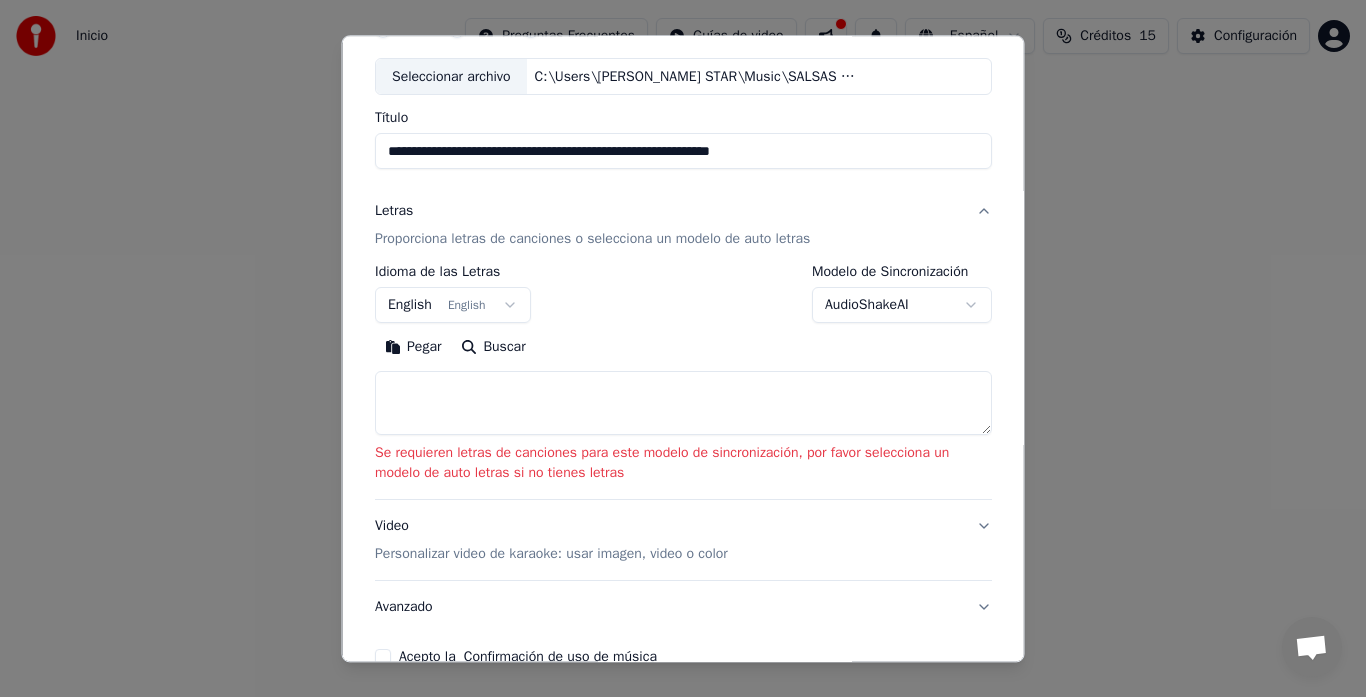 scroll, scrollTop: 0, scrollLeft: 0, axis: both 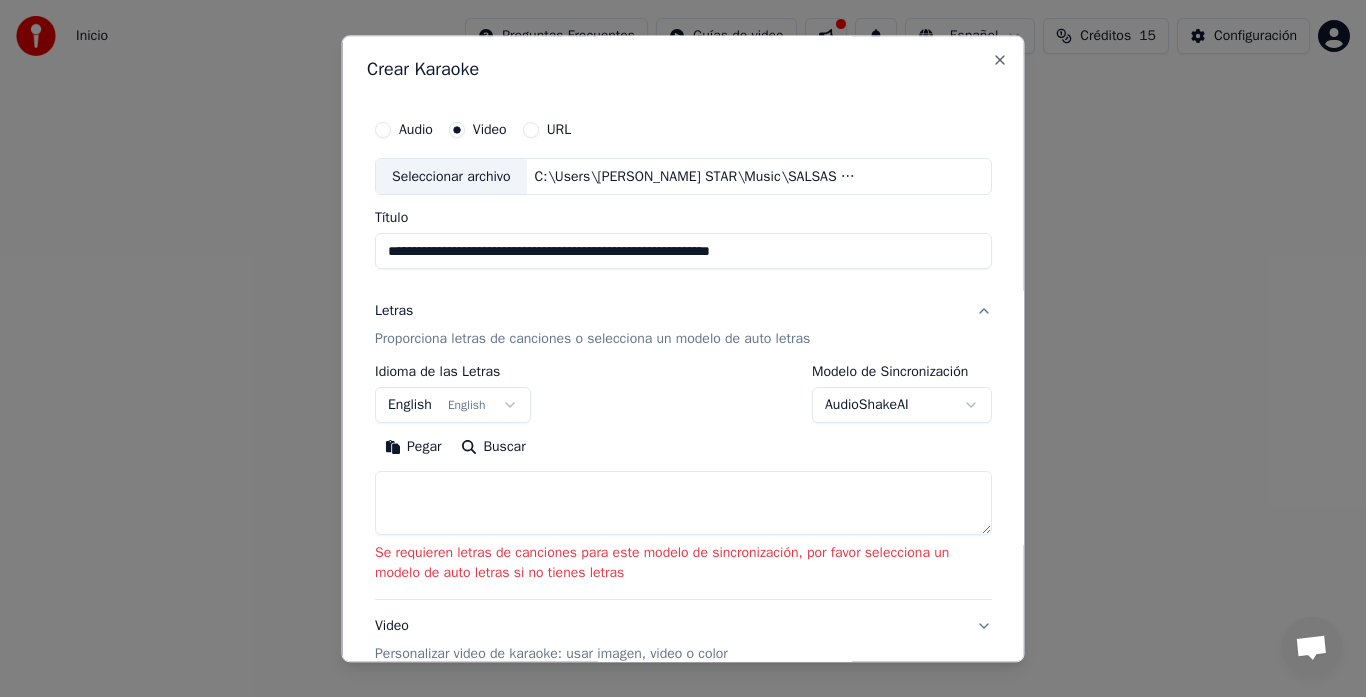 click on "English English" at bounding box center (453, 406) 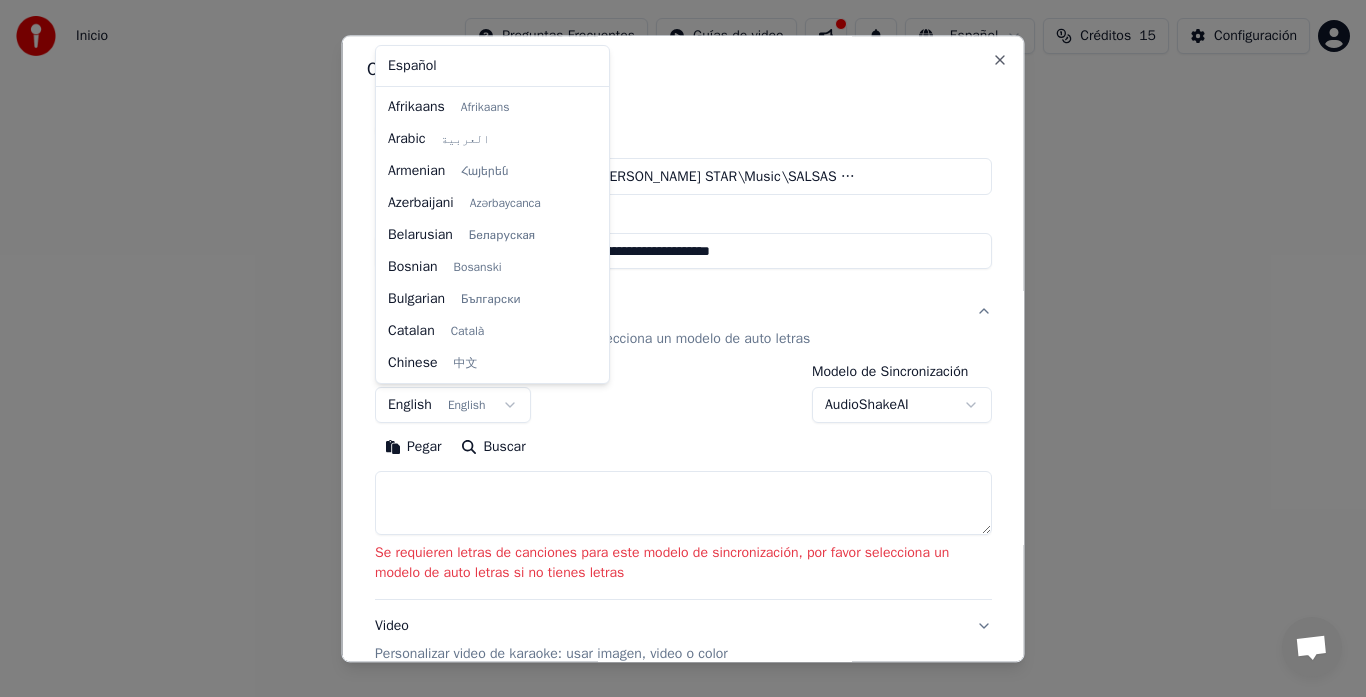 scroll, scrollTop: 160, scrollLeft: 0, axis: vertical 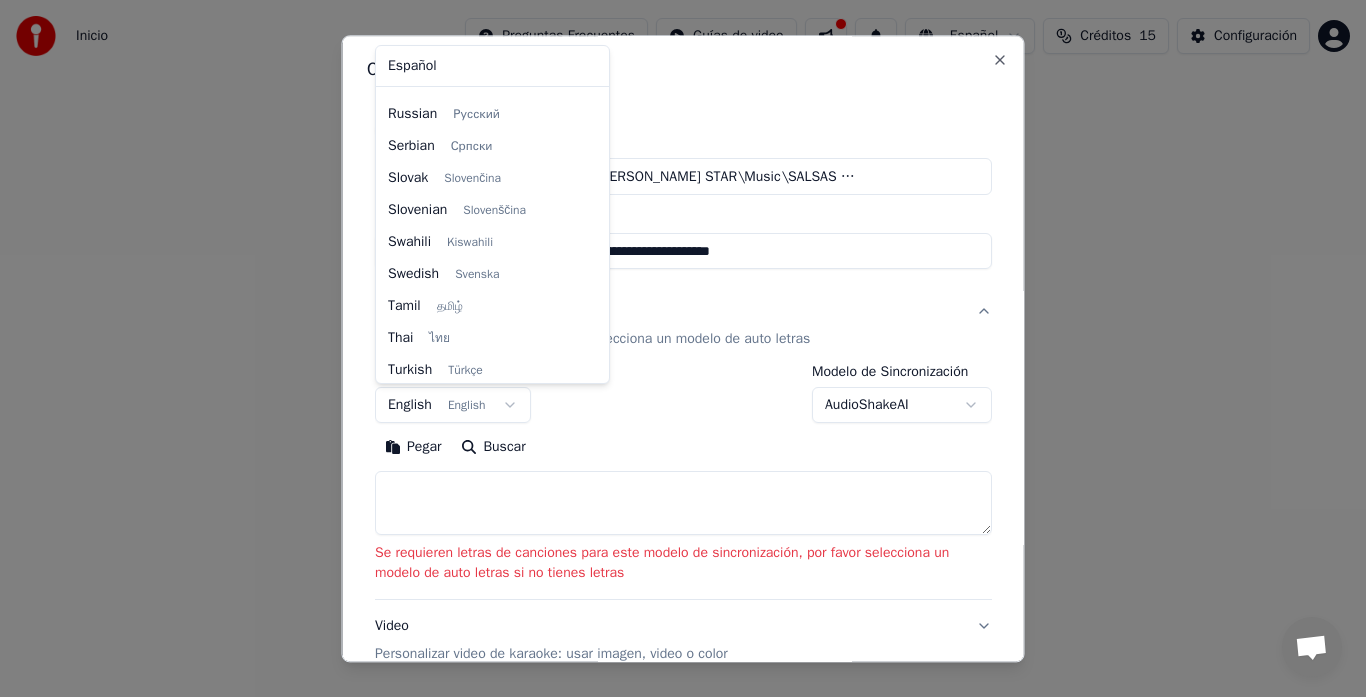 click on "**********" at bounding box center [683, 212] 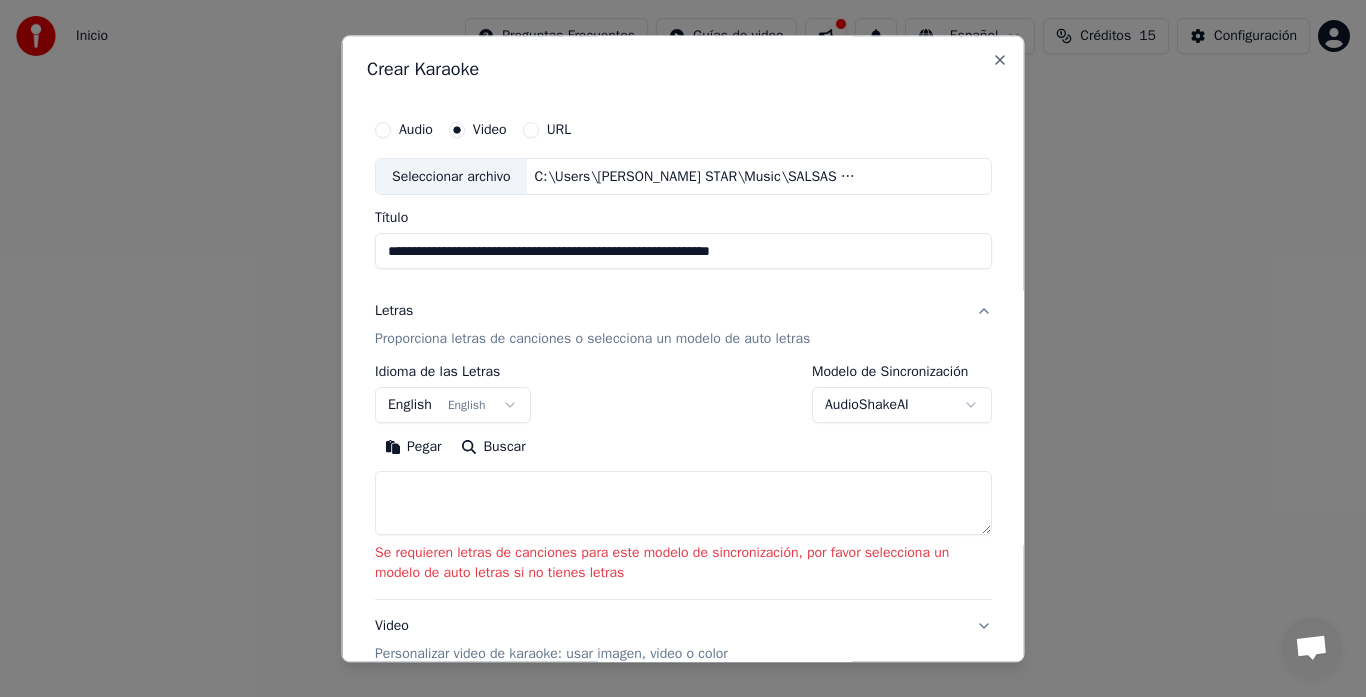 click on "**********" at bounding box center (683, 212) 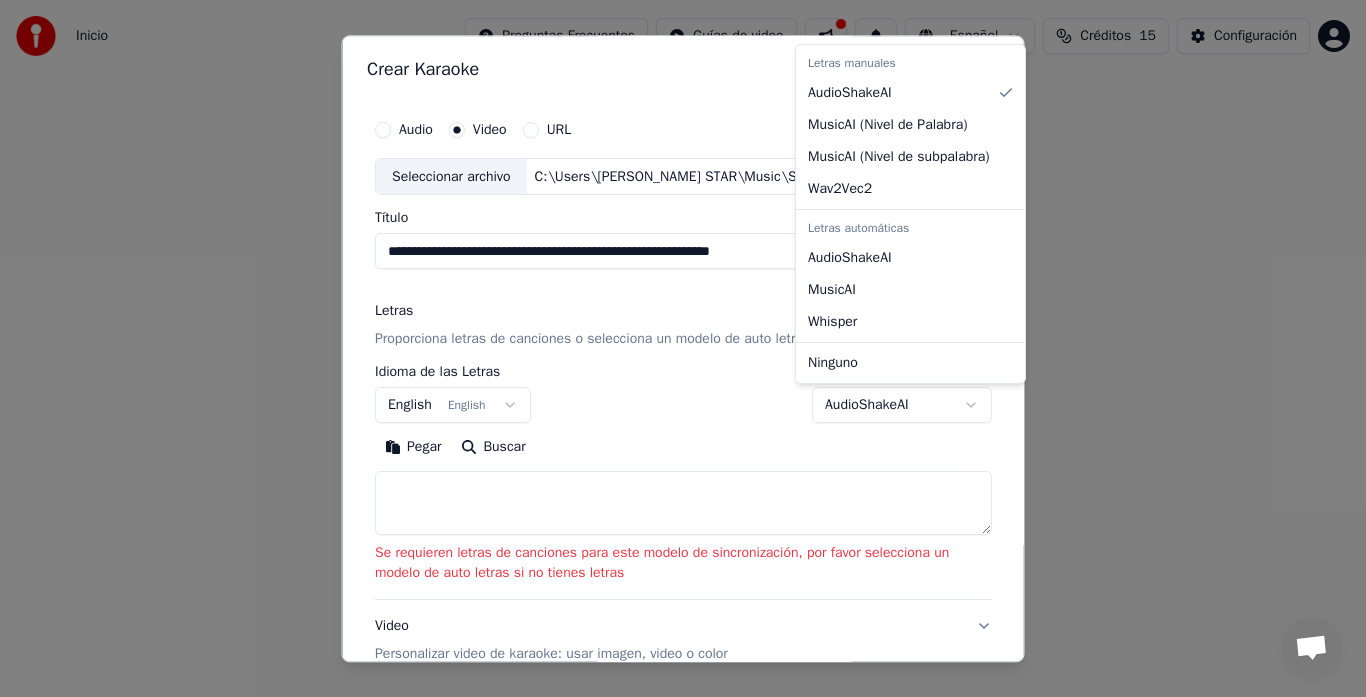 click on "**********" at bounding box center [683, 212] 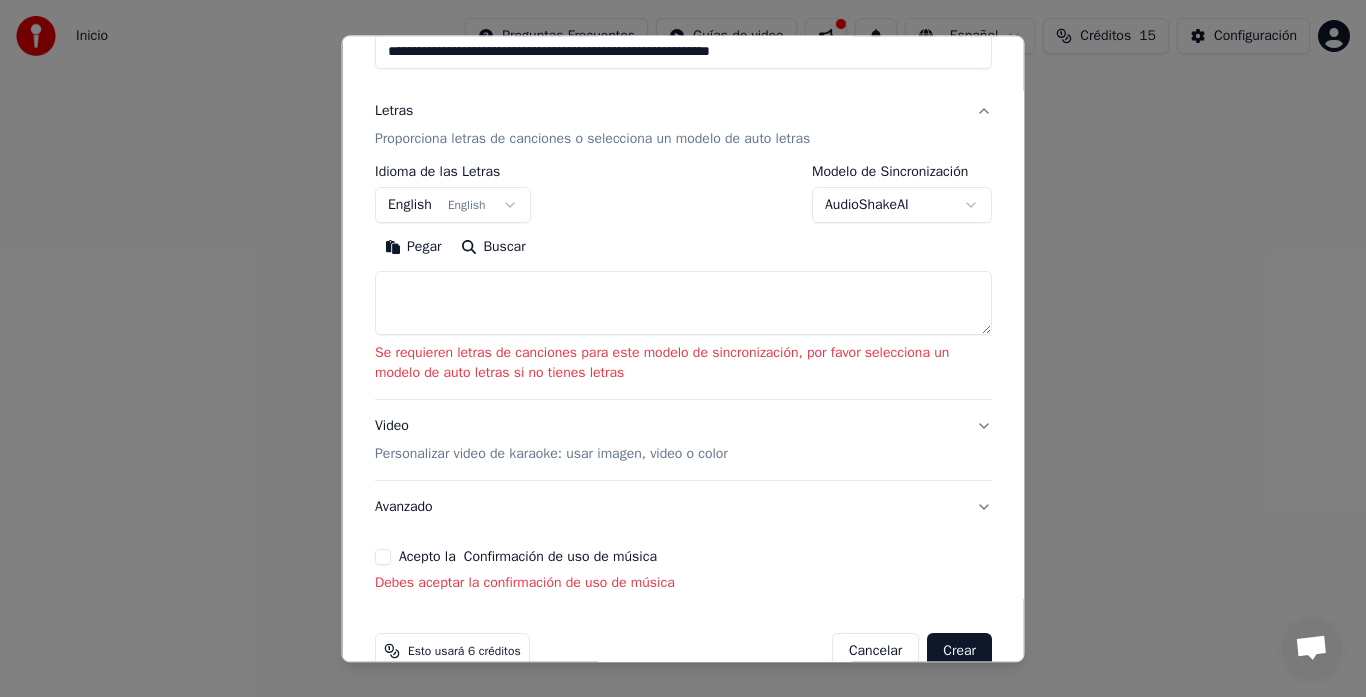 scroll, scrollTop: 240, scrollLeft: 0, axis: vertical 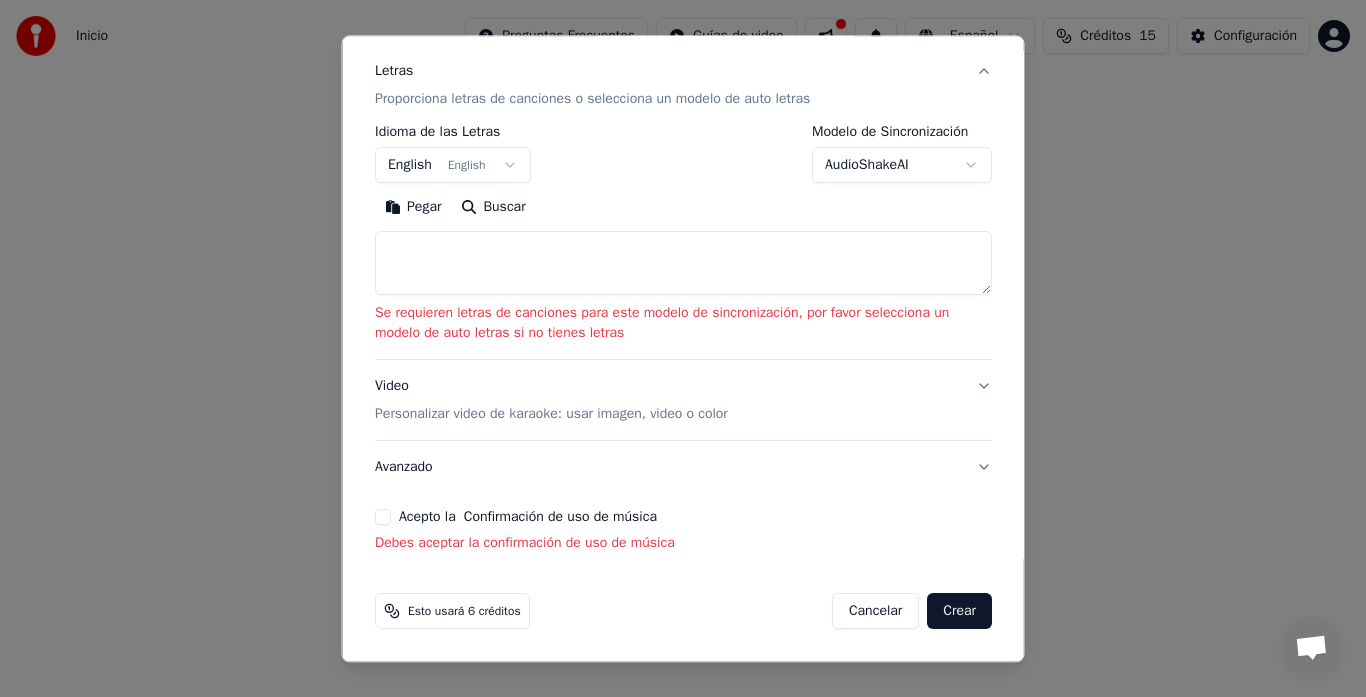 drag, startPoint x: 947, startPoint y: 607, endPoint x: 948, endPoint y: 595, distance: 12.0415945 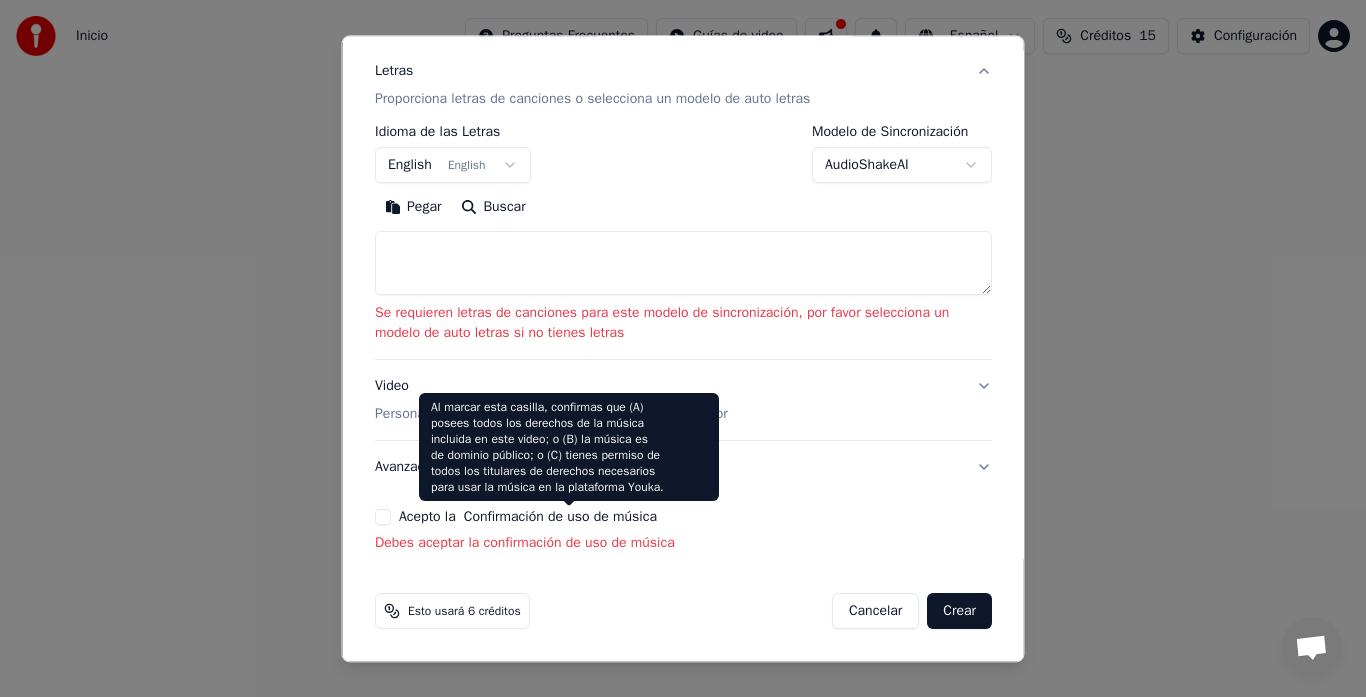 click on "Al marcar esta casilla, confirmas que (A) posees todos los derechos de la música incluida en este video; o (B) la música es de dominio público; o (C) tienes permiso de todos los titulares de derechos necesarios para usar la música en la plataforma Youka. Al marcar esta casilla, confirmas que (A) posees todos los derechos de la música incluida en este video; o (B) la música es de dominio público; o (C) tienes permiso de todos los titulares de derechos necesarios para usar la música en la plataforma Youka." at bounding box center [569, 447] 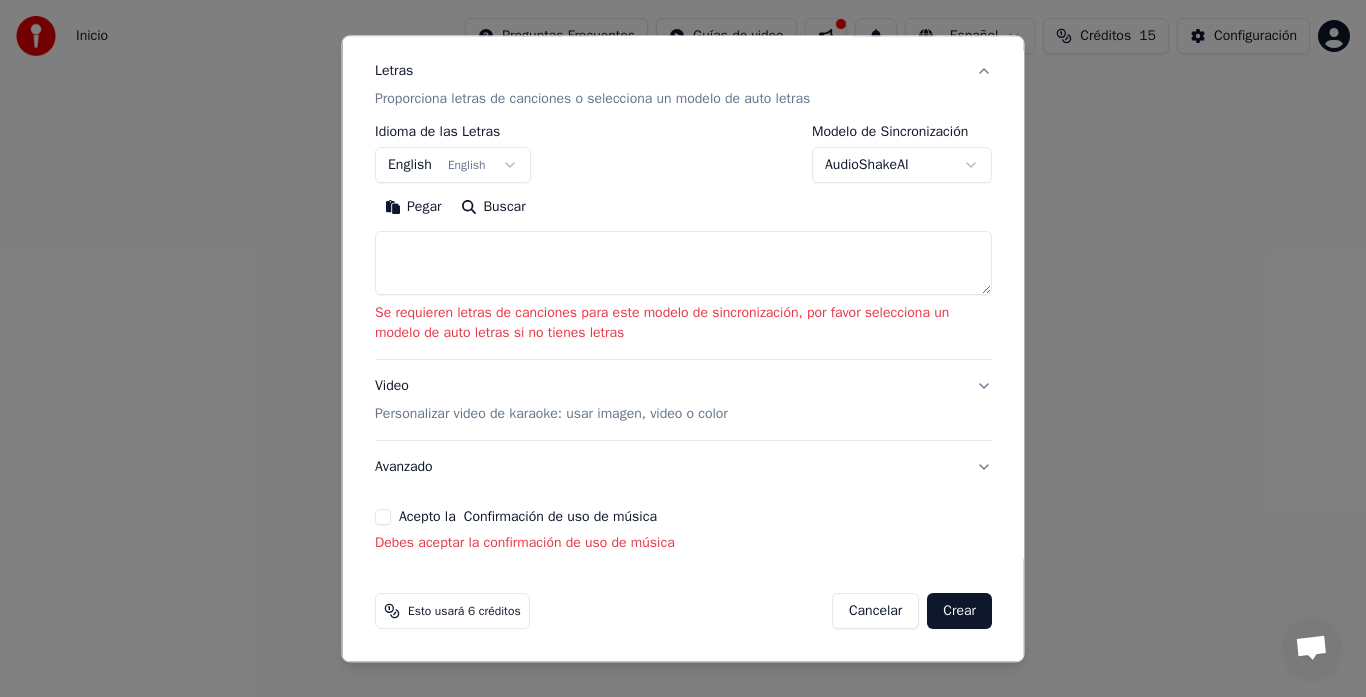 click on "Personalizar video de karaoke: usar imagen, video o color" at bounding box center [551, 415] 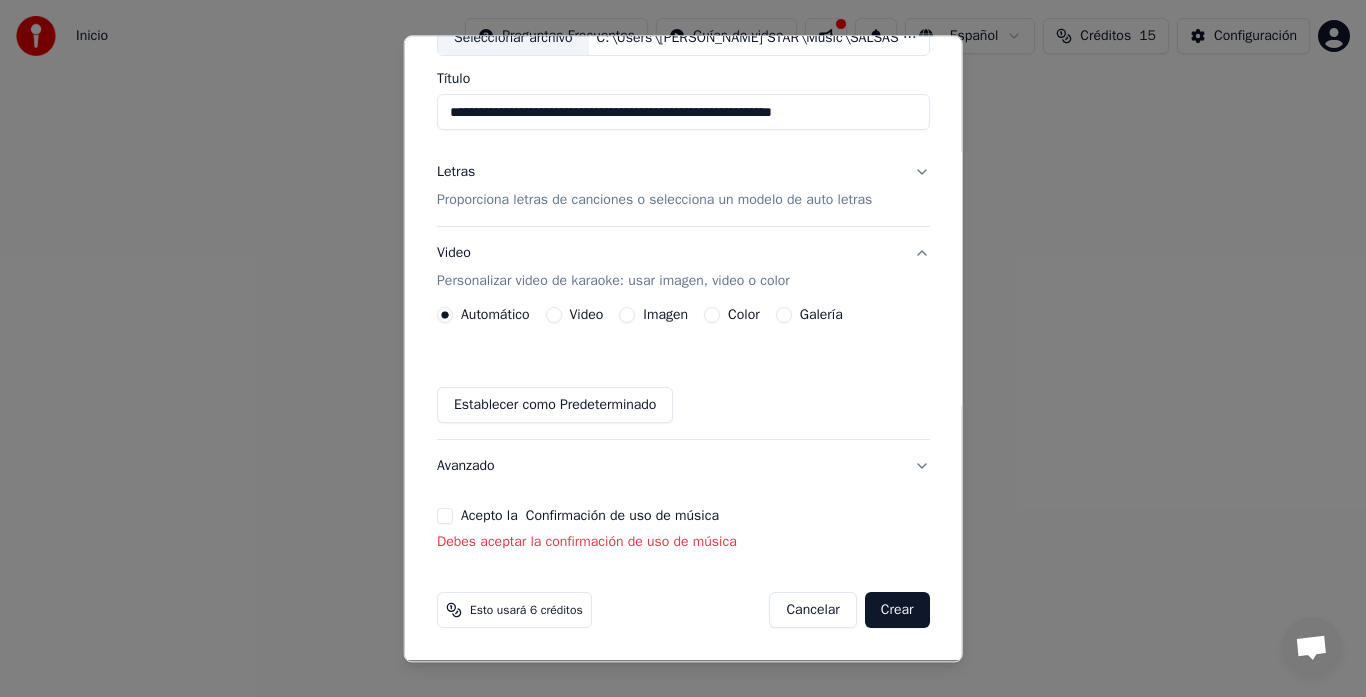 scroll, scrollTop: 139, scrollLeft: 0, axis: vertical 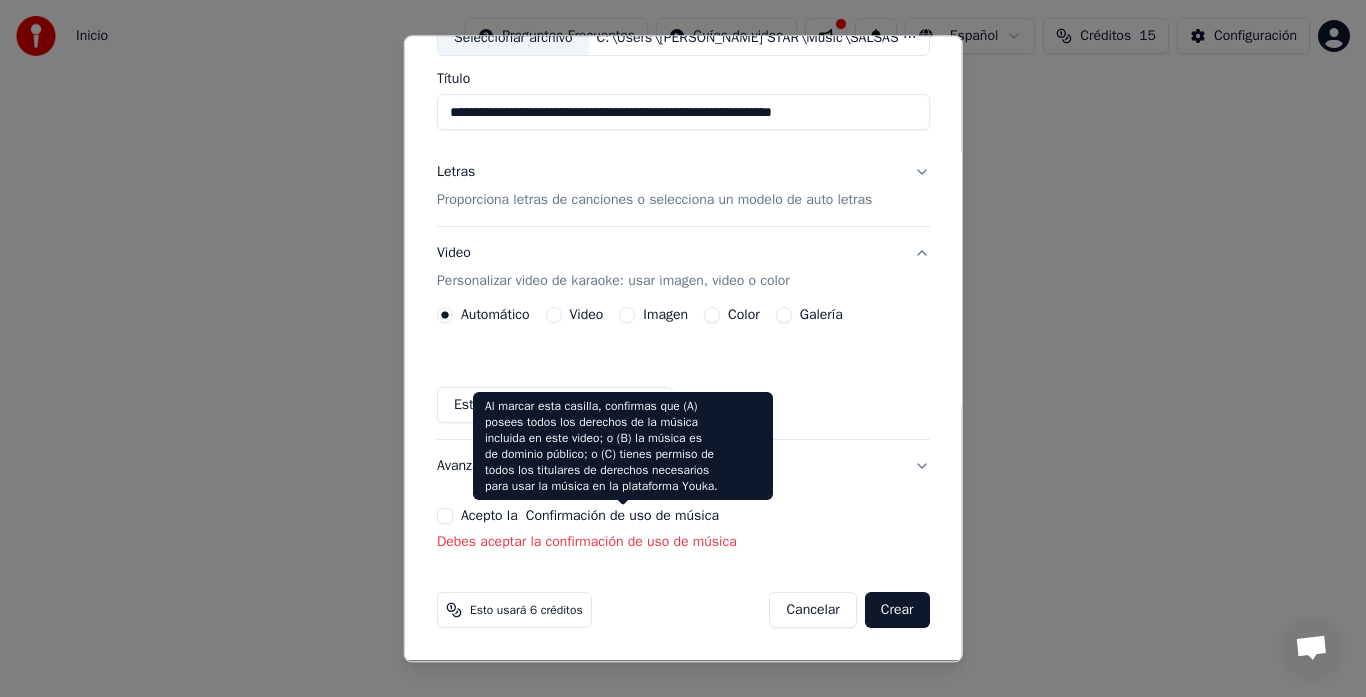 click on "Confirmación de uso de música" at bounding box center [622, 517] 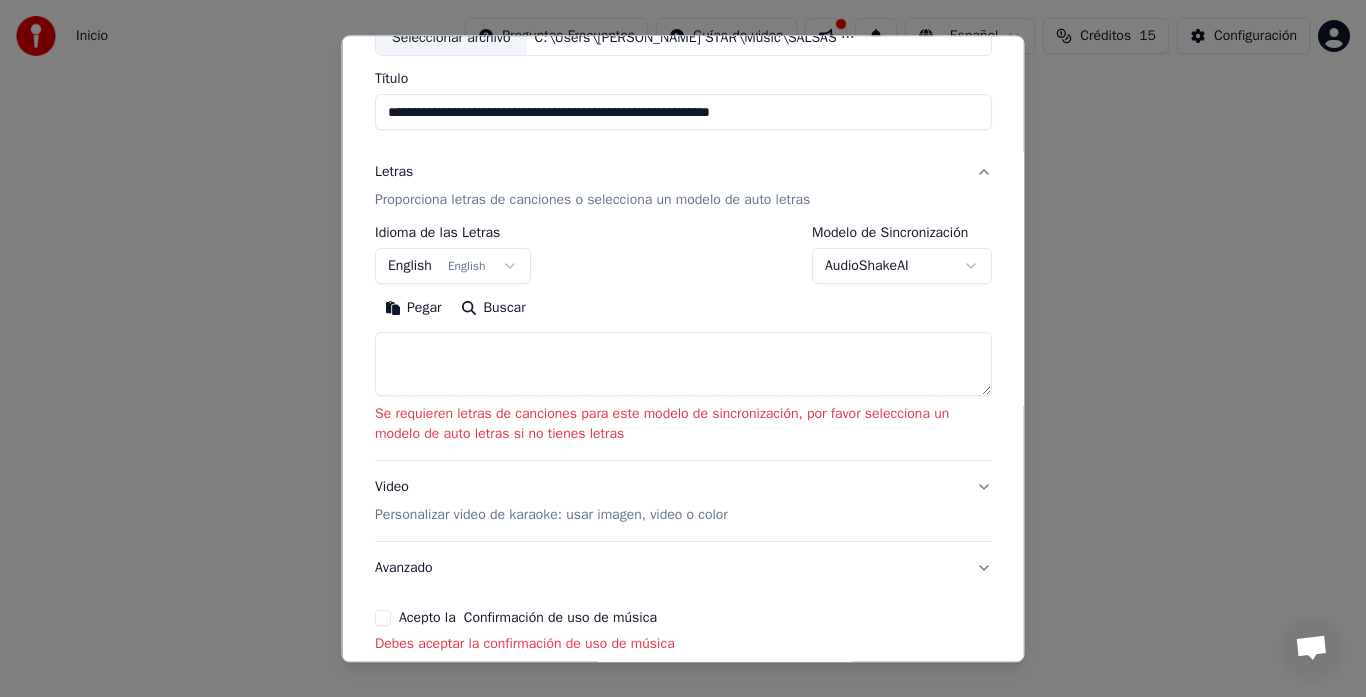 scroll, scrollTop: 0, scrollLeft: 0, axis: both 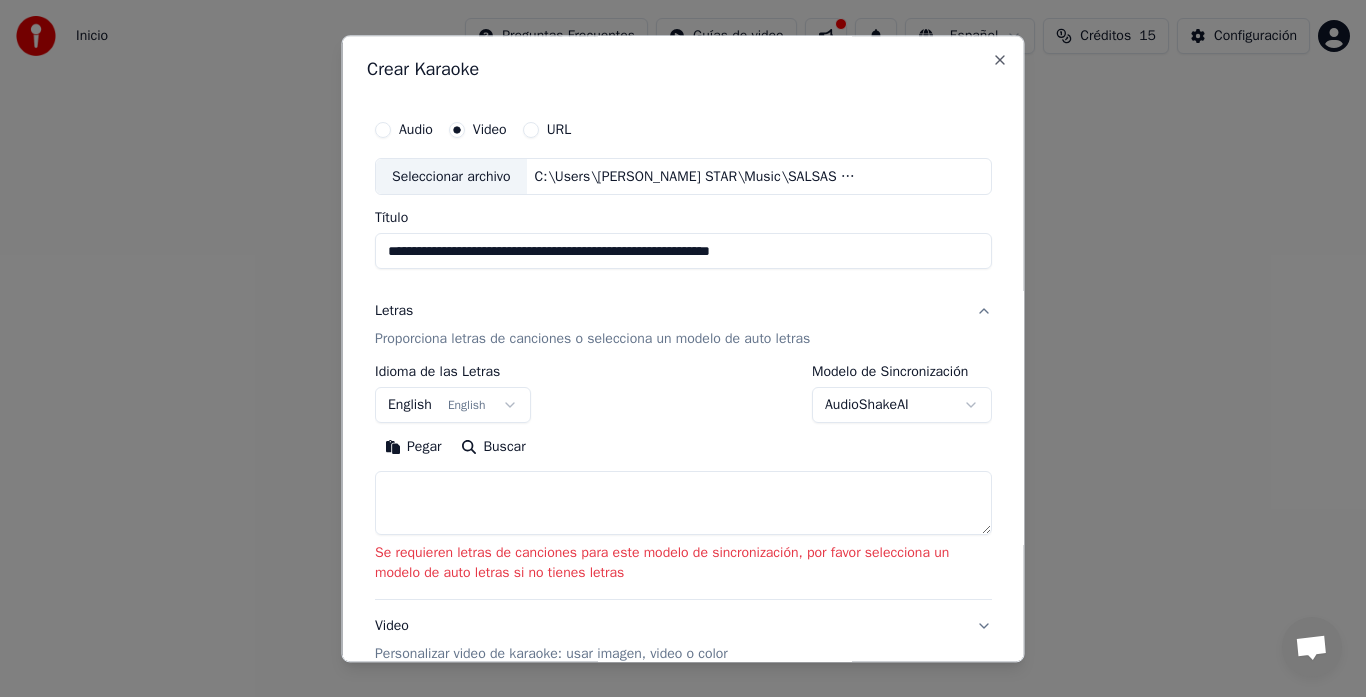 click on "Video" at bounding box center (489, 130) 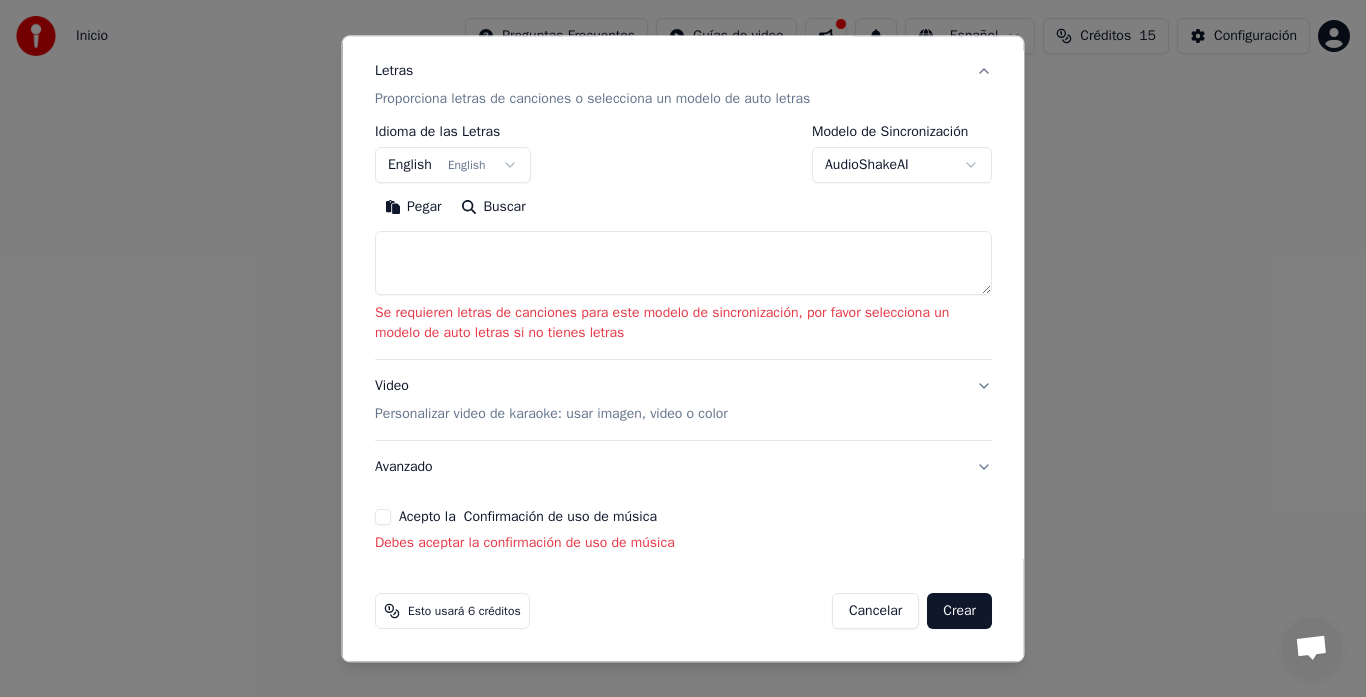 click on "Cancelar" at bounding box center [874, 612] 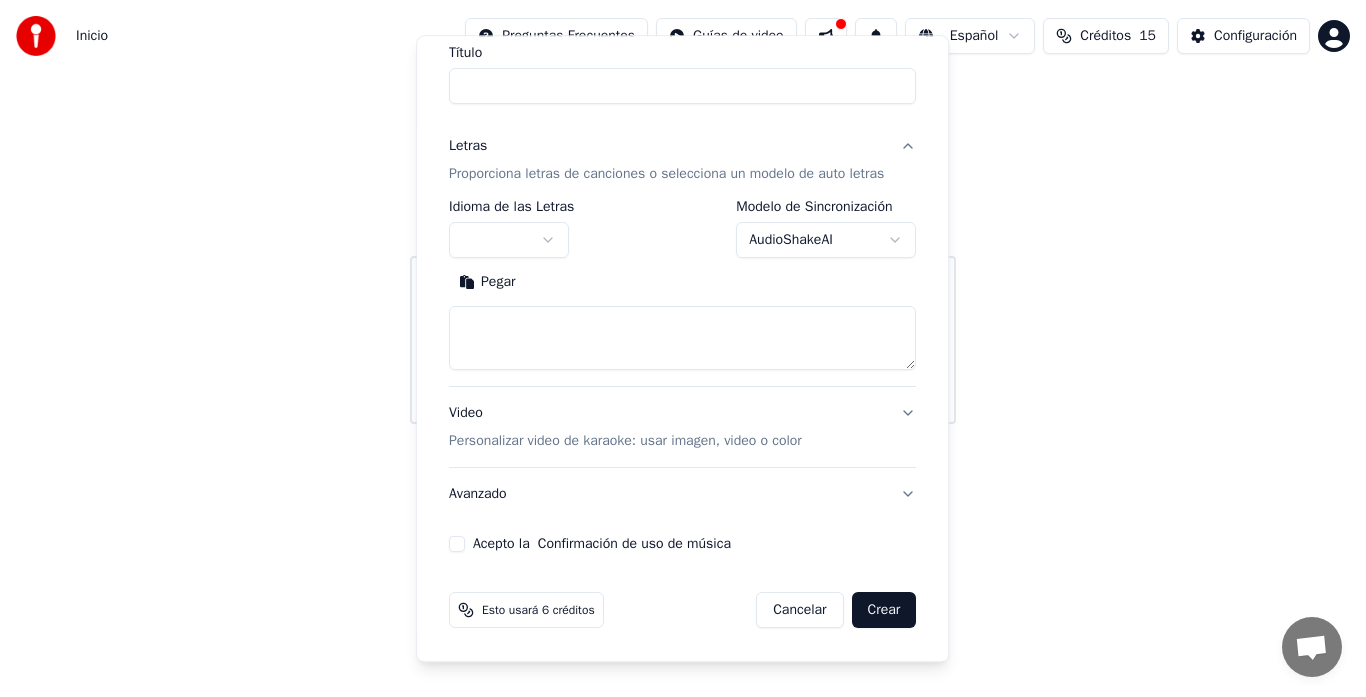 scroll, scrollTop: 165, scrollLeft: 0, axis: vertical 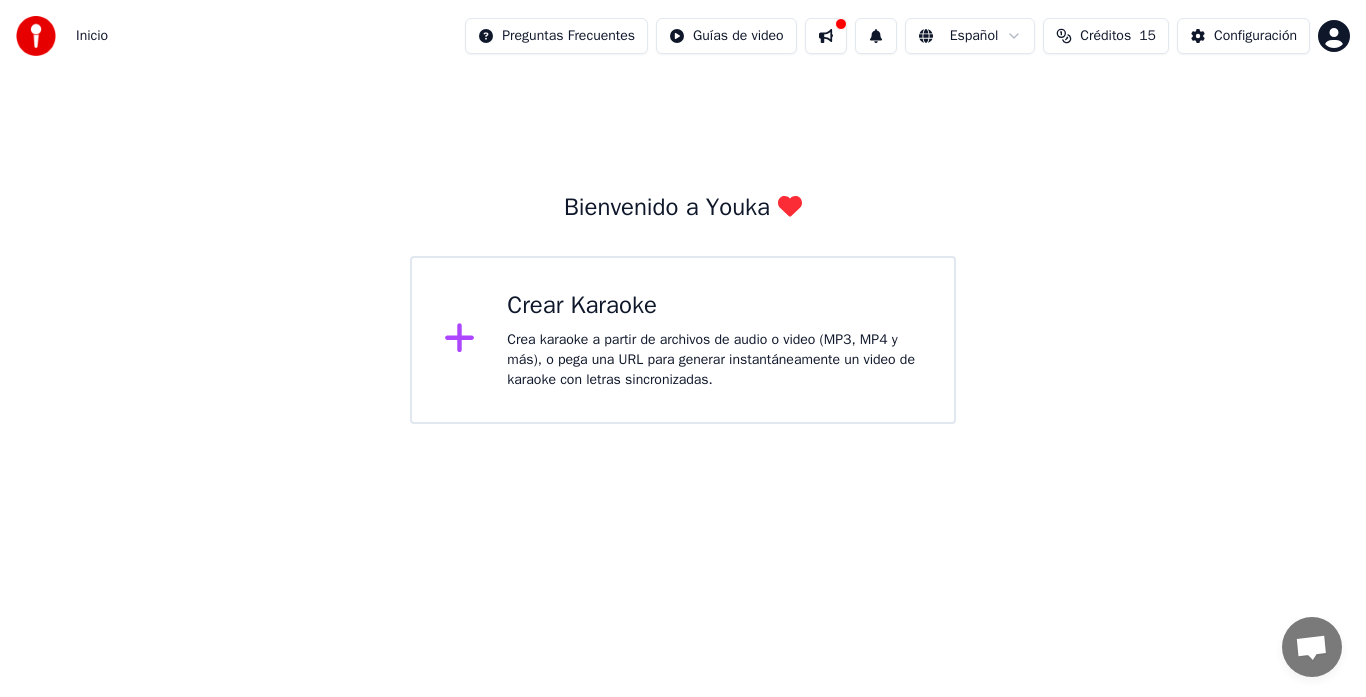 click on "Inicio Preguntas Frecuentes Guías de video Español Créditos 15 Configuración Bienvenido a Youka Crear Karaoke Crea karaoke a partir de archivos de audio o video (MP3, MP4 y más), o pega una URL para generar instantáneamente un video de karaoke con letras sincronizadas." at bounding box center (683, 212) 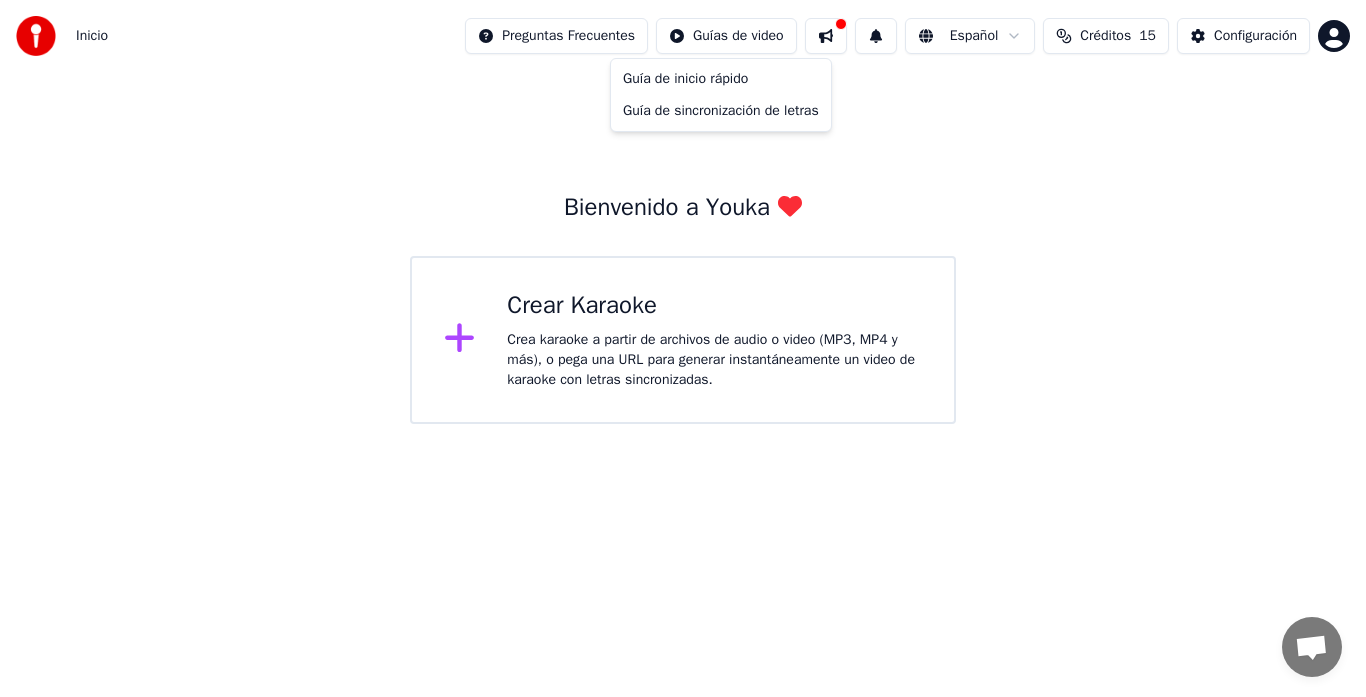 click on "Inicio Preguntas Frecuentes Guías de video Español Créditos 15 Configuración Bienvenido a Youka Crear Karaoke Crea karaoke a partir de archivos de audio o video (MP3, MP4 y más), o pega una URL para generar instantáneamente un video de karaoke con letras sincronizadas. Guía de inicio rápido Guía de sincronización de letras" at bounding box center [683, 212] 